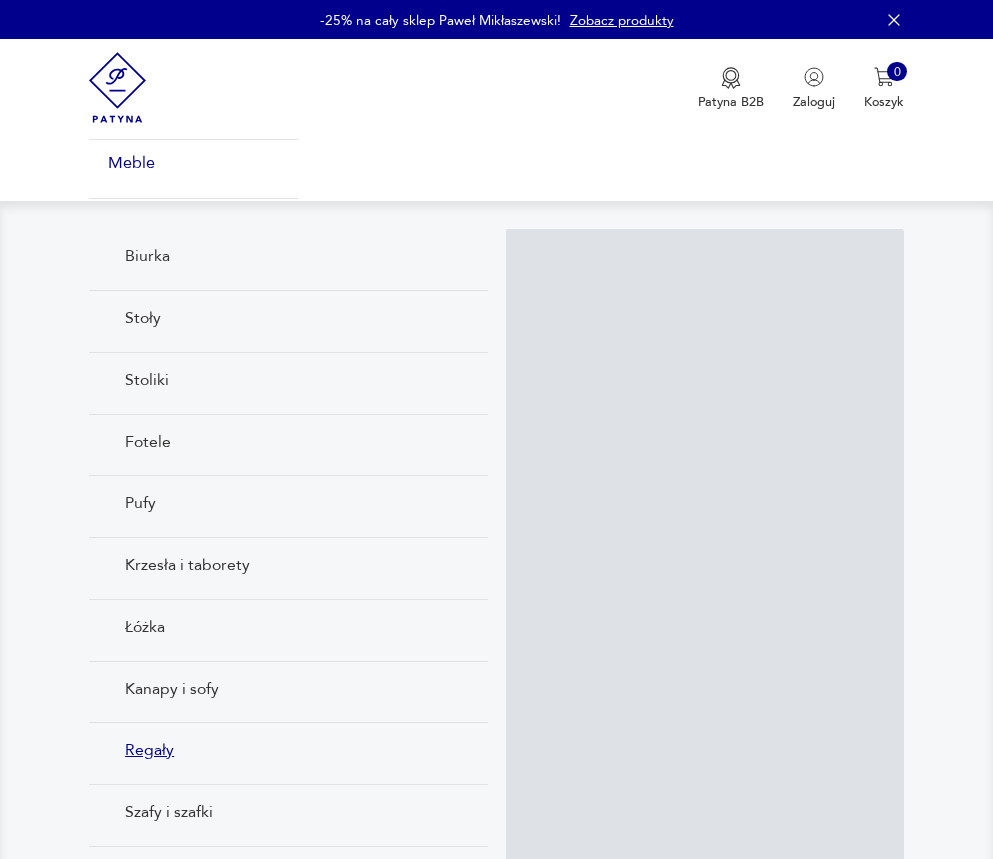 scroll, scrollTop: 0, scrollLeft: 0, axis: both 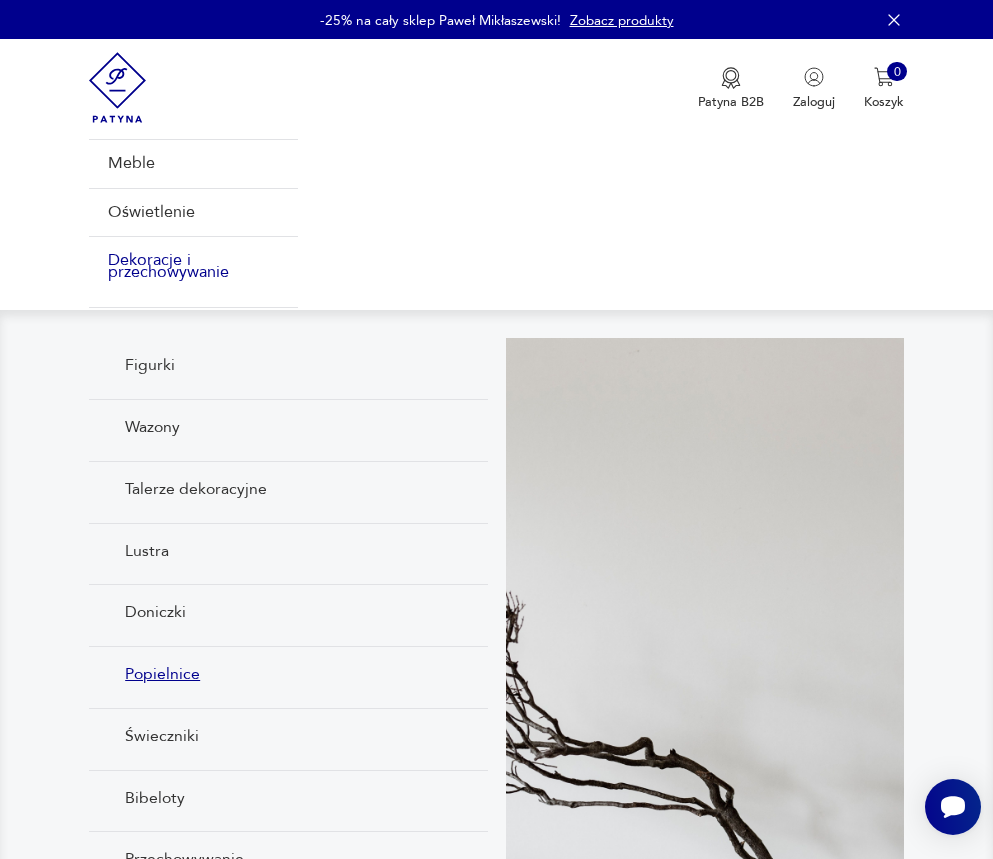 click on "Popielnice" at bounding box center [288, 673] 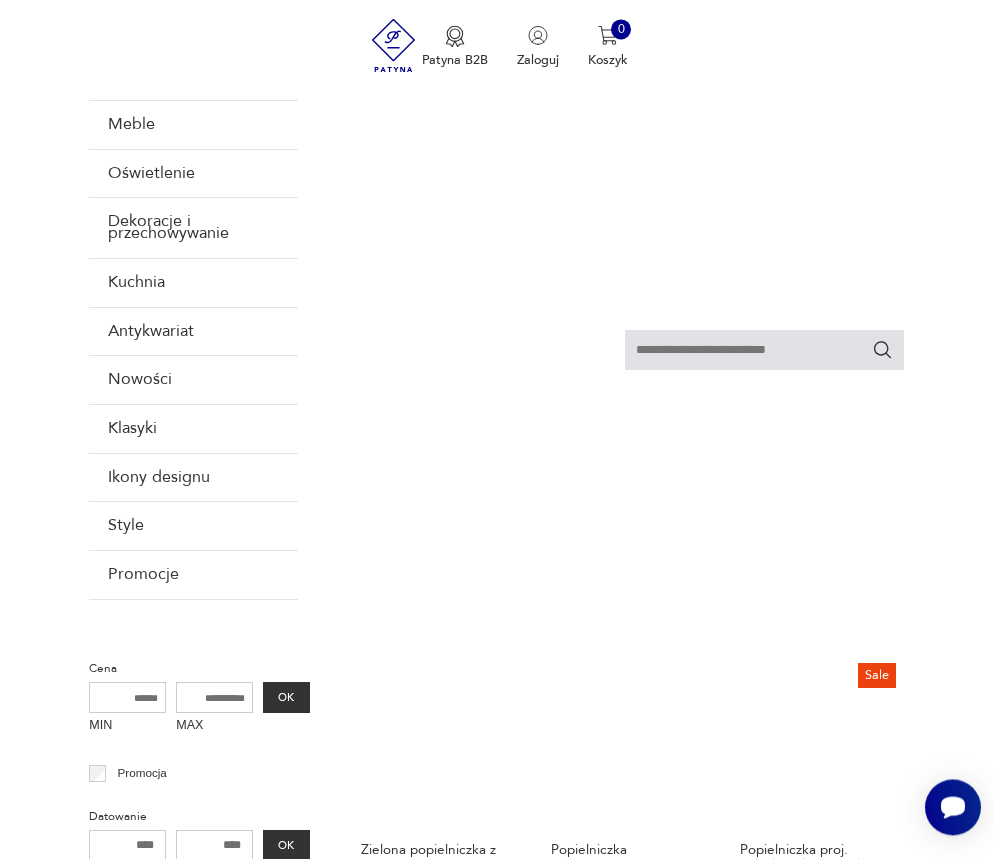 scroll, scrollTop: 624, scrollLeft: 0, axis: vertical 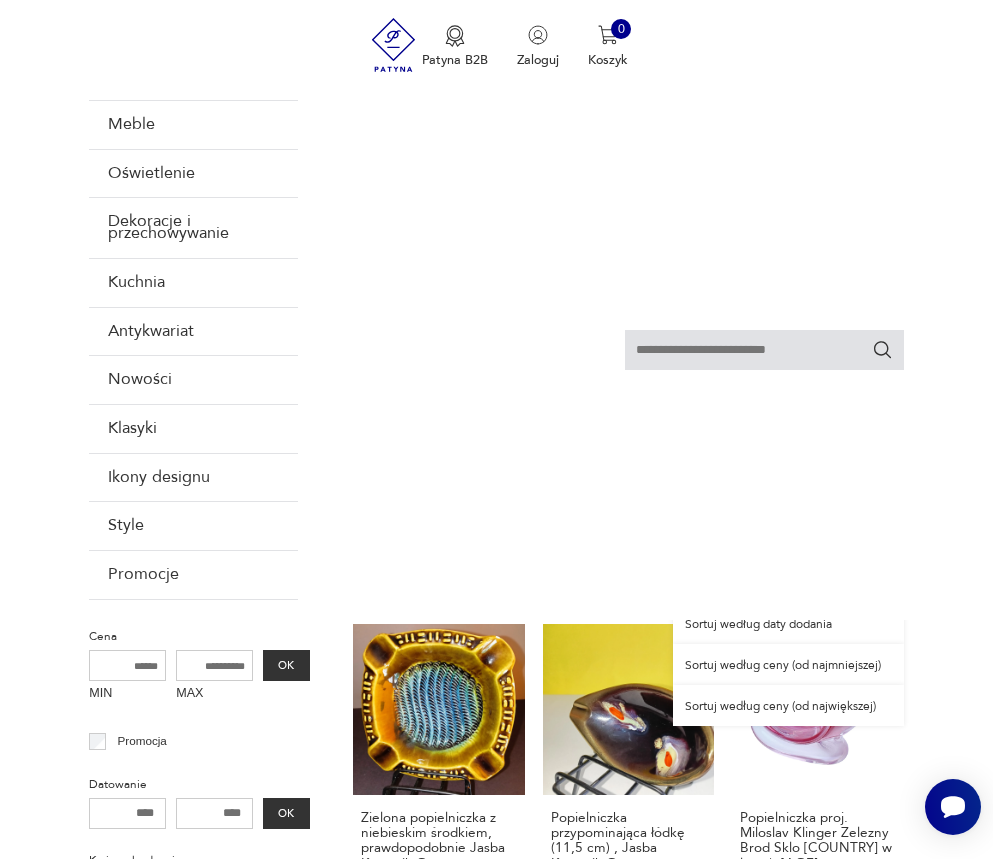 click 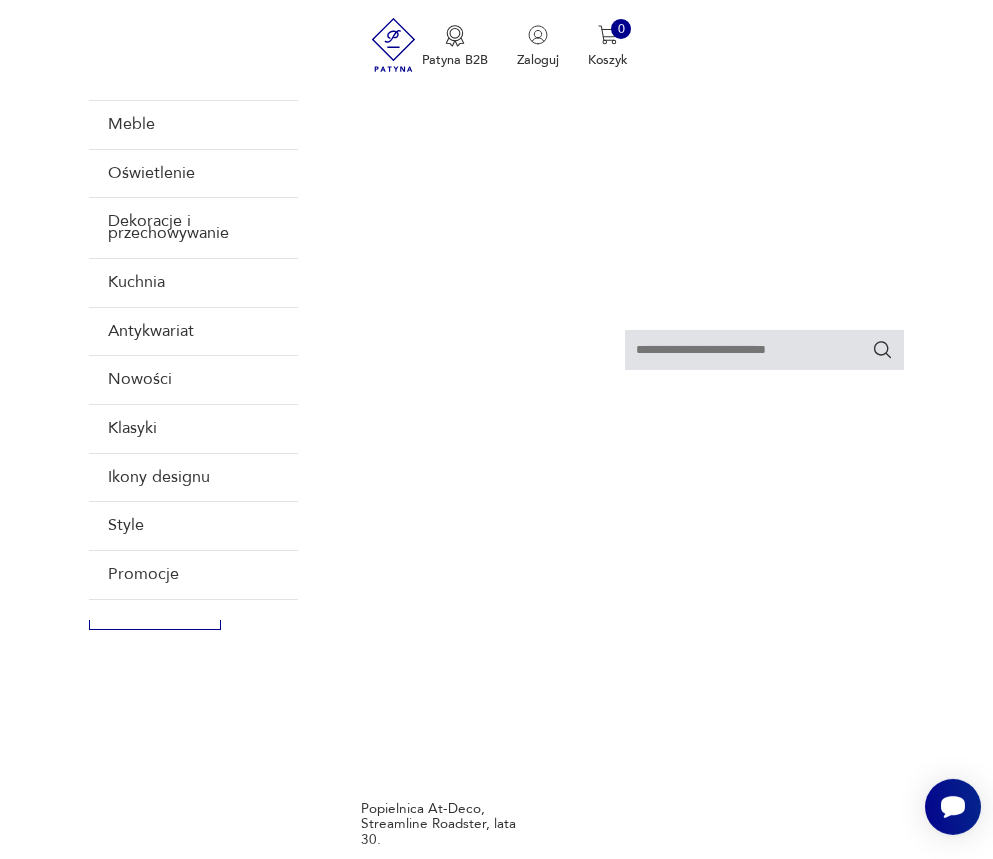 scroll, scrollTop: 2402, scrollLeft: 0, axis: vertical 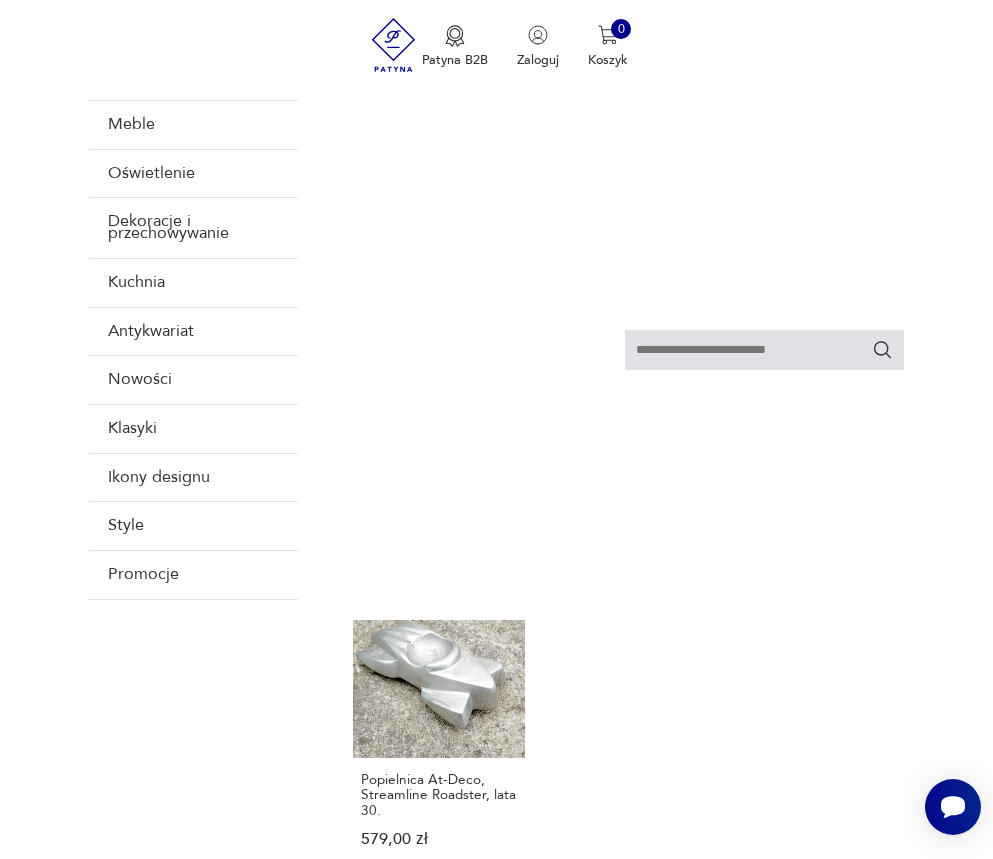 click on "2" at bounding box center [529, 962] 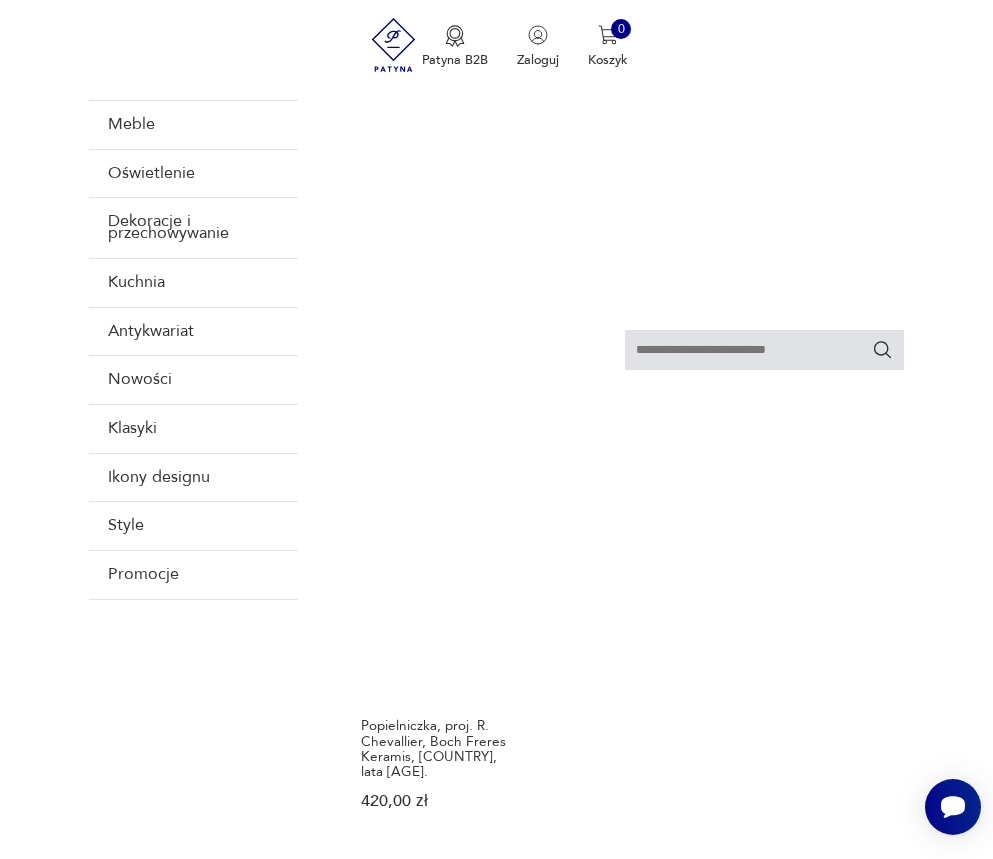 scroll, scrollTop: 2402, scrollLeft: 0, axis: vertical 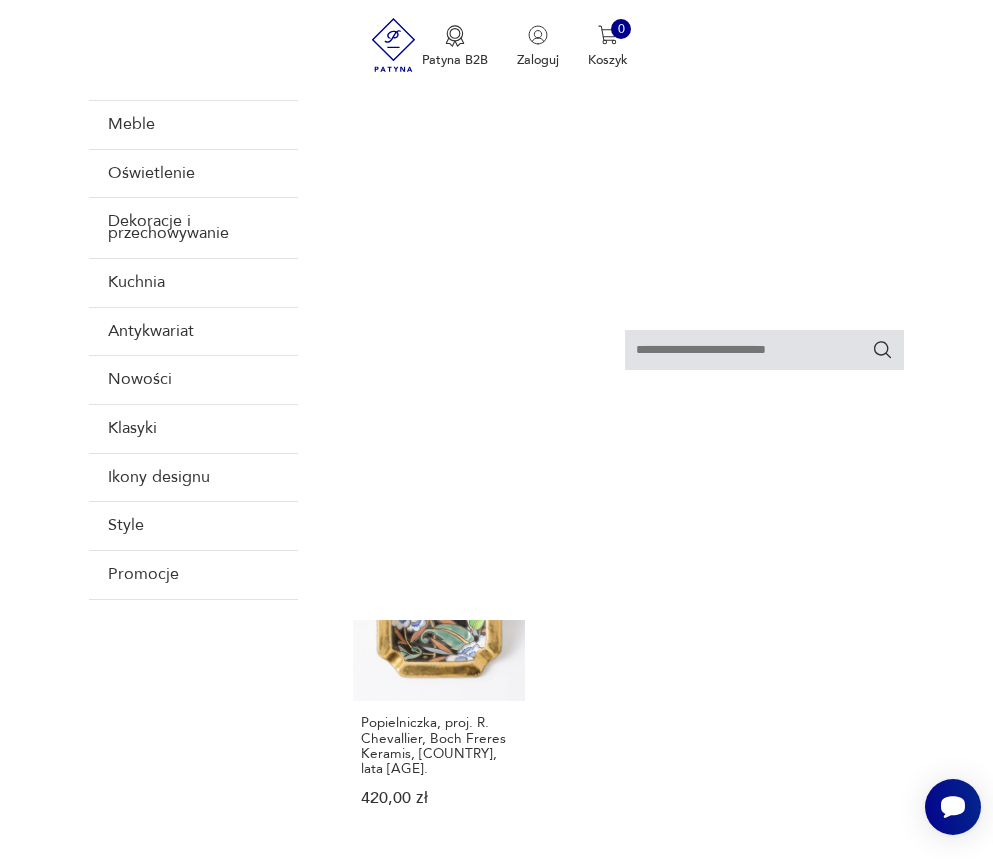 click on "3" at bounding box center [571, 920] 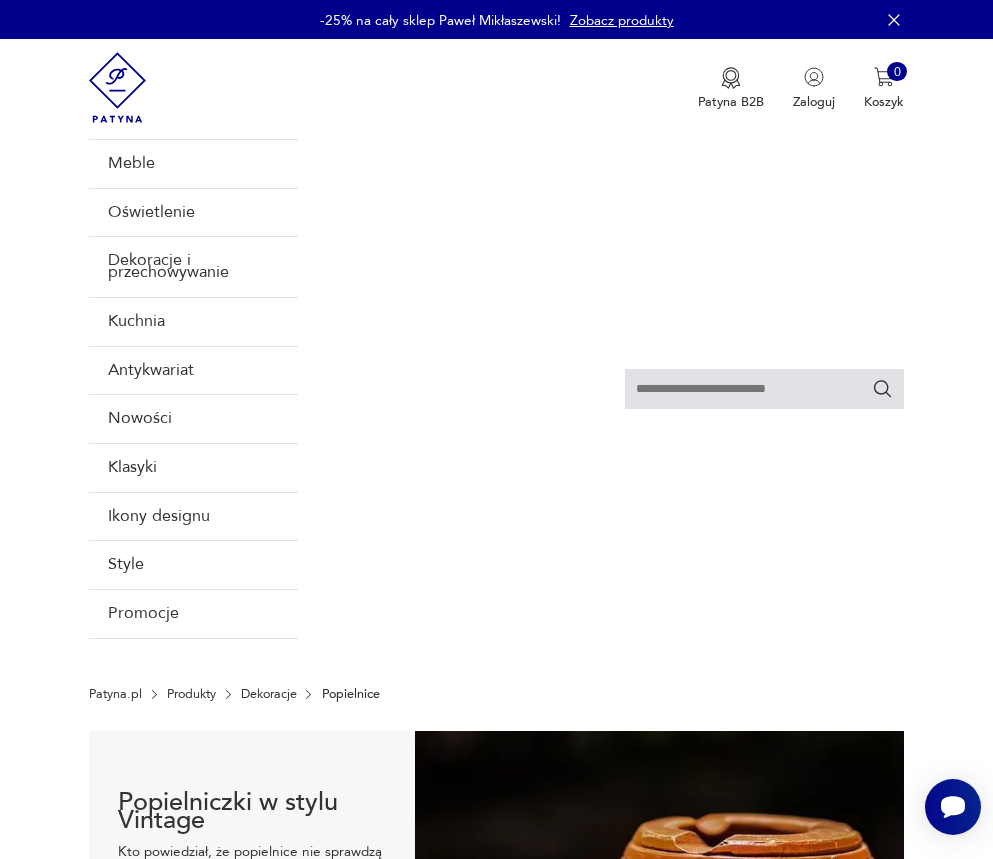 scroll, scrollTop: 408, scrollLeft: 0, axis: vertical 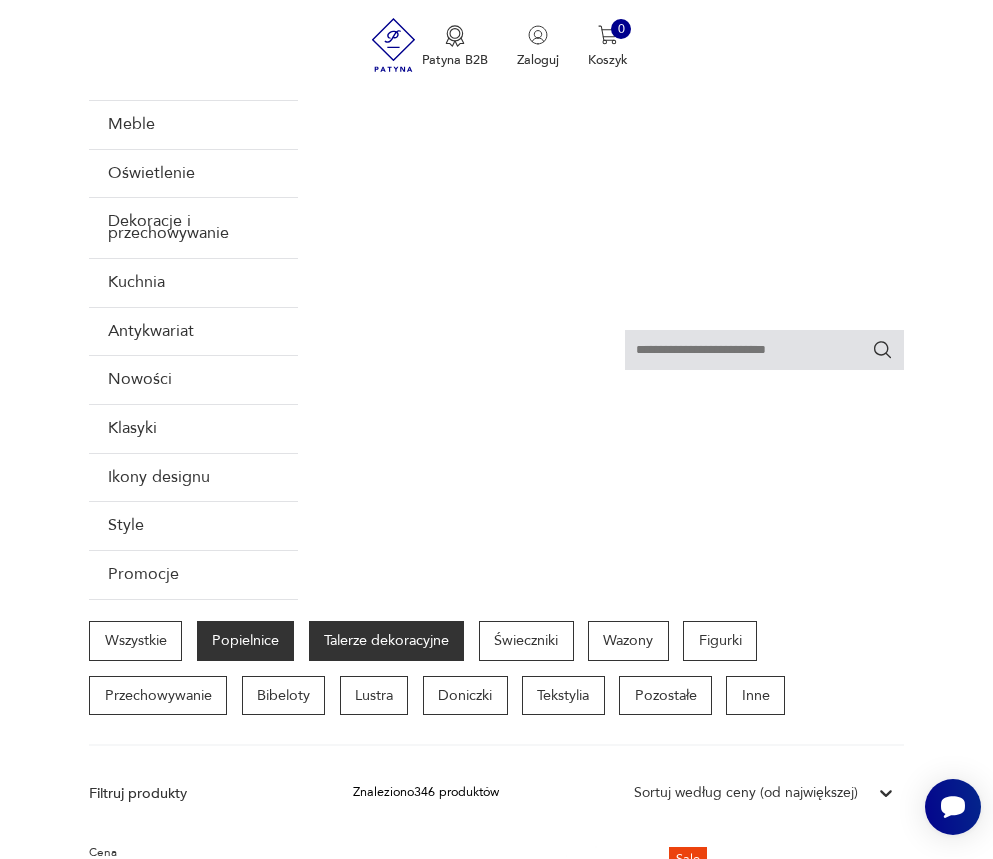 click on "Talerze dekoracyjne" at bounding box center (387, 641) 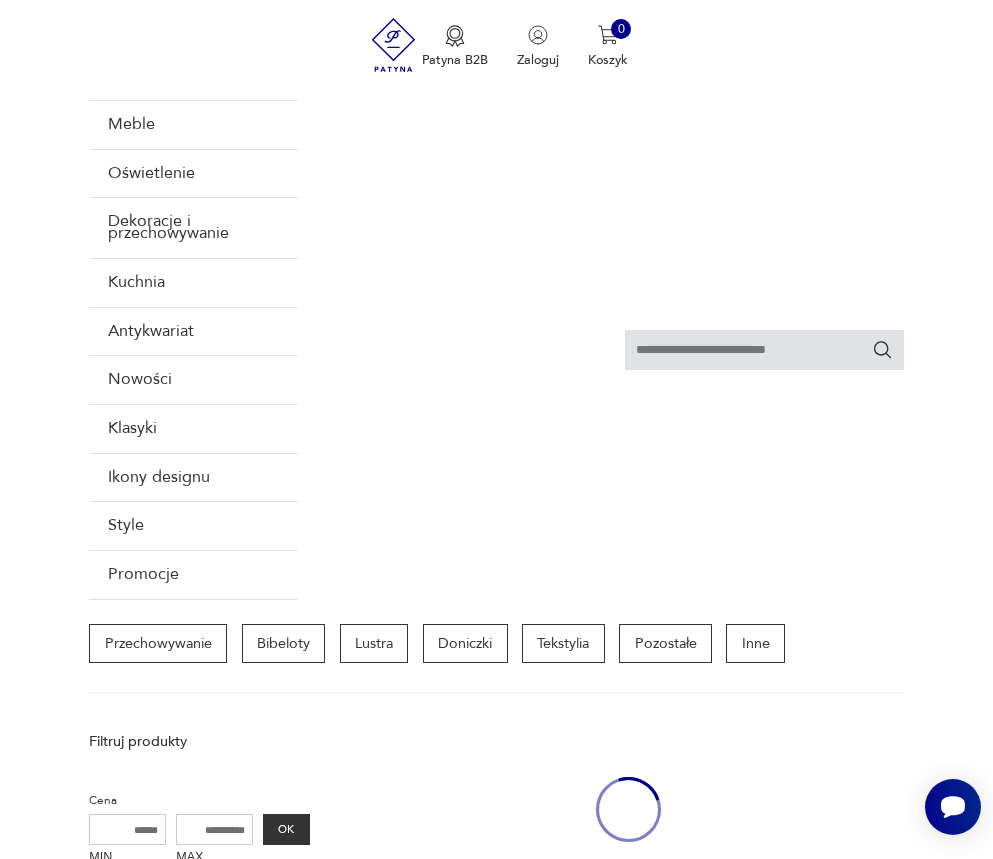 scroll, scrollTop: 464, scrollLeft: 0, axis: vertical 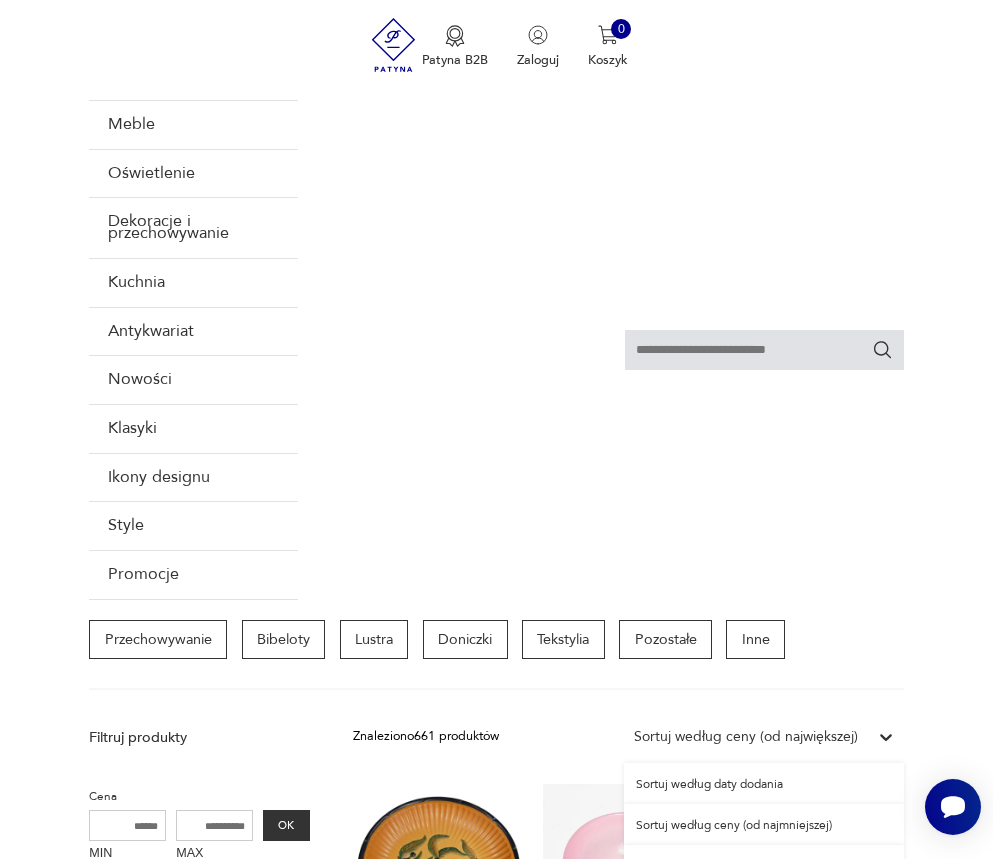 click on "Sortuj według ceny (od największej)" at bounding box center [746, 737] 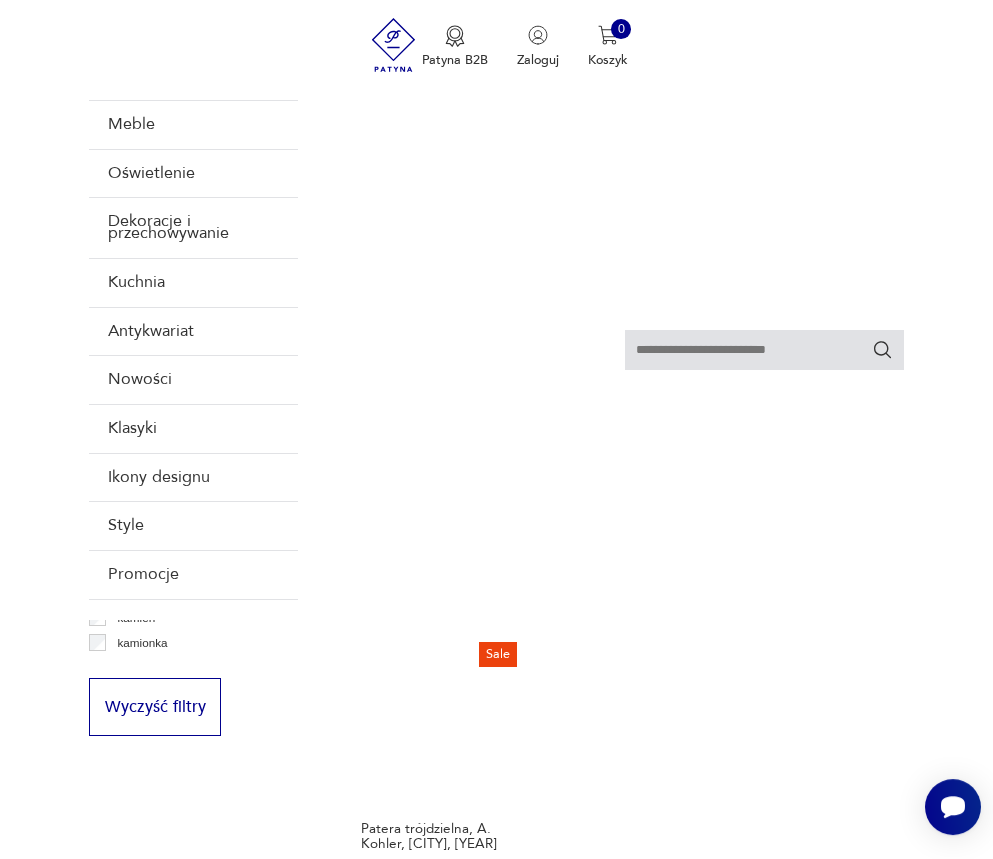 scroll, scrollTop: 2402, scrollLeft: 0, axis: vertical 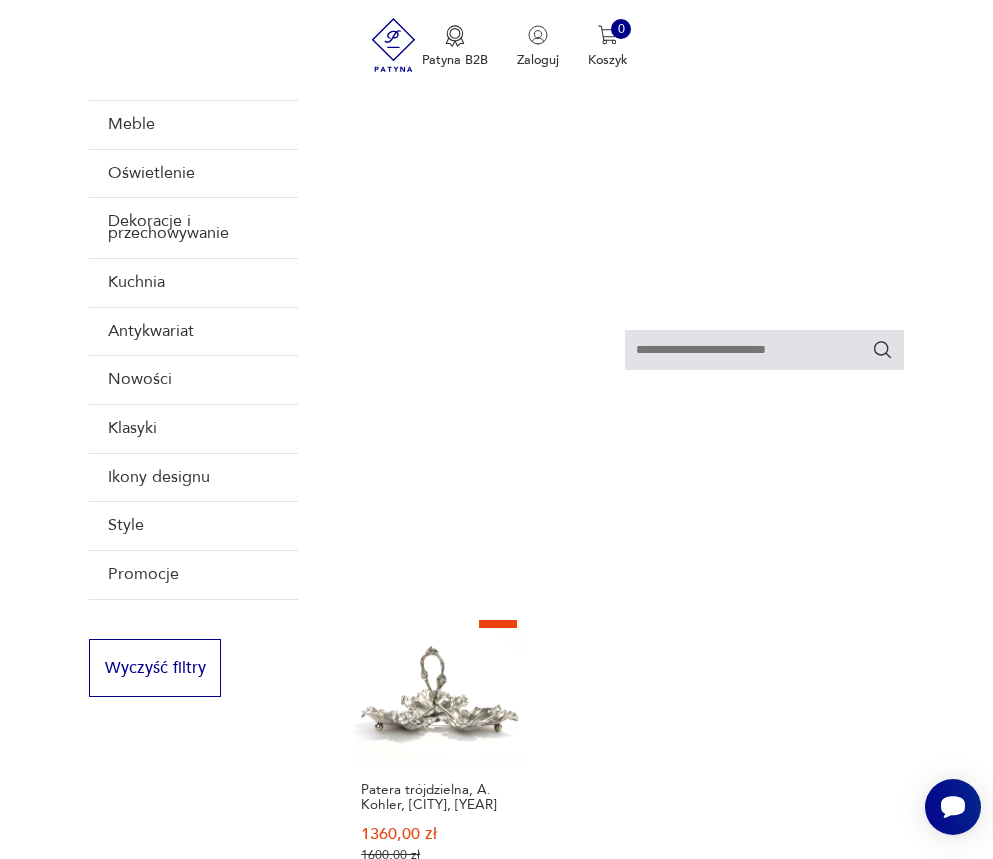 click 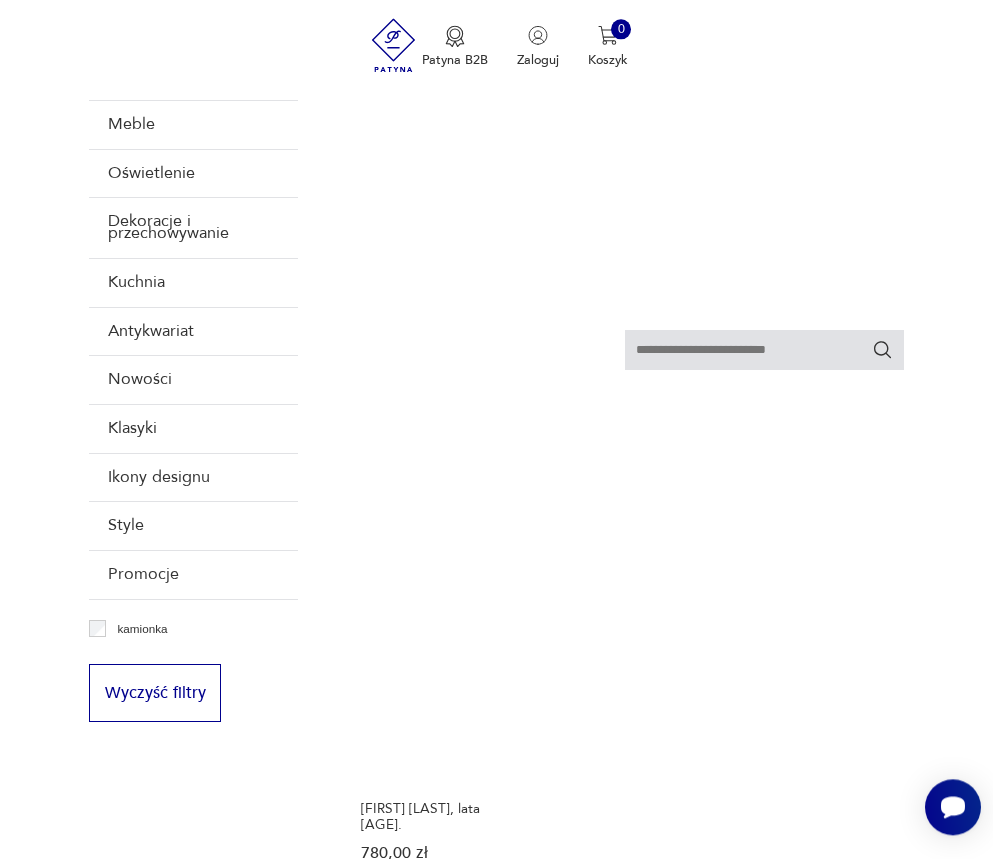 scroll, scrollTop: 2402, scrollLeft: 0, axis: vertical 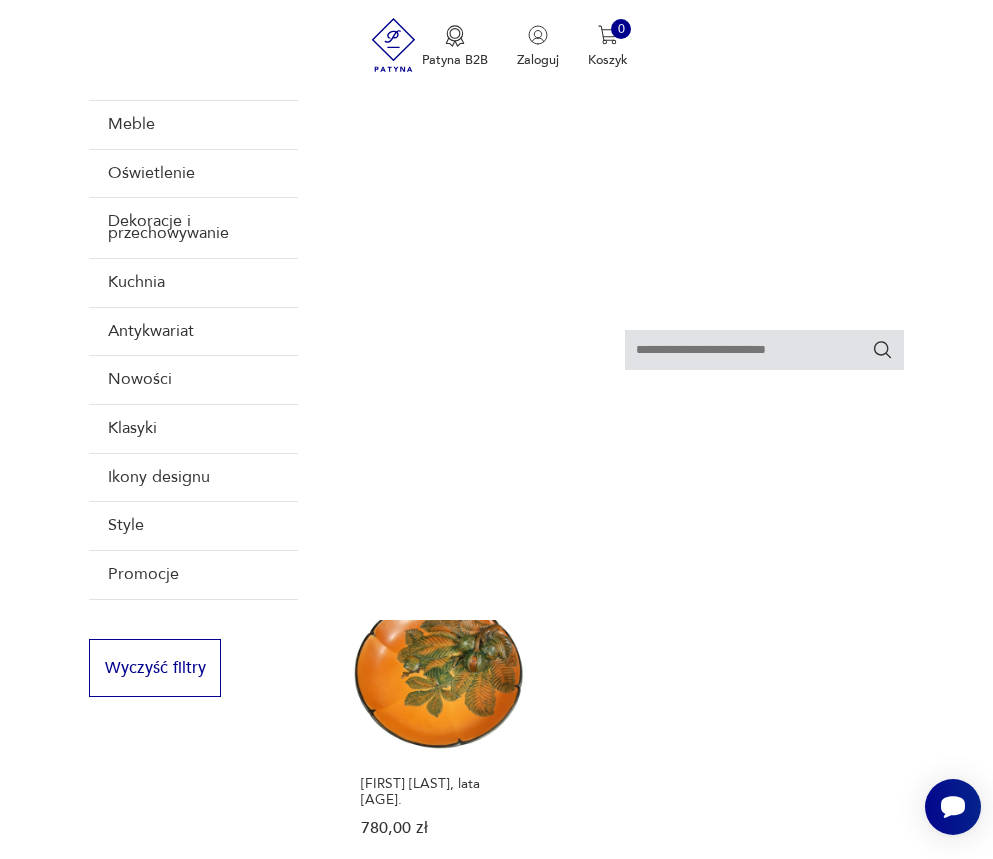 click 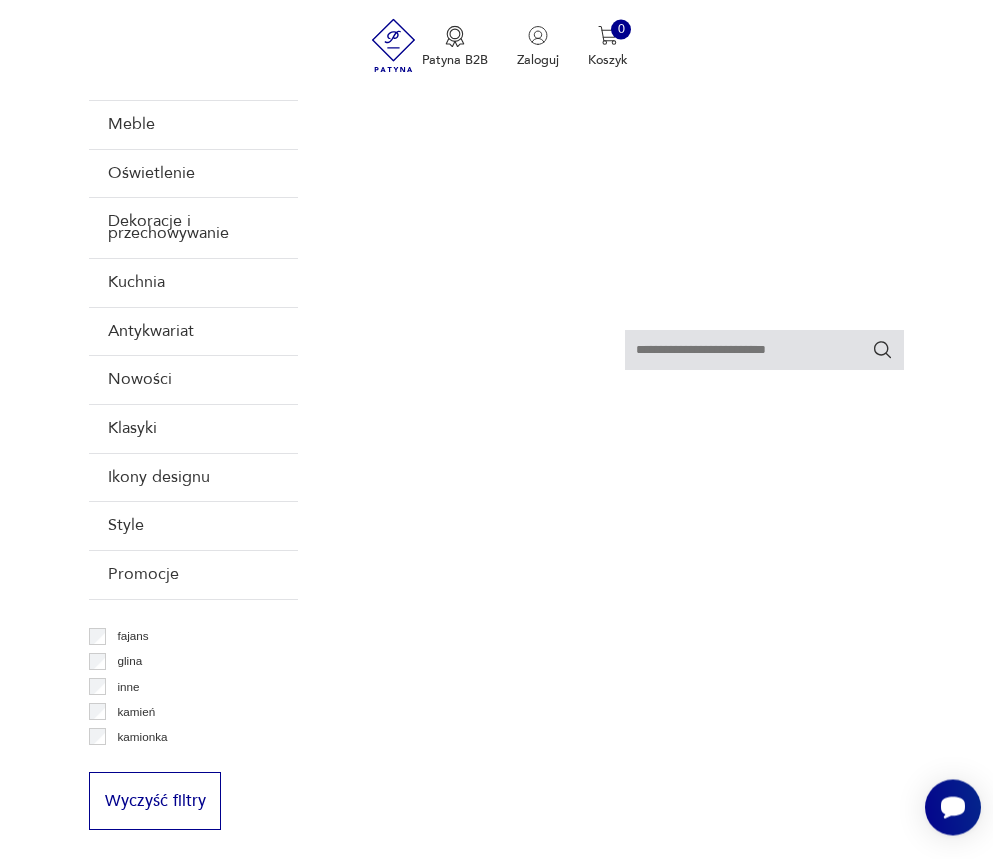 scroll, scrollTop: 2300, scrollLeft: 0, axis: vertical 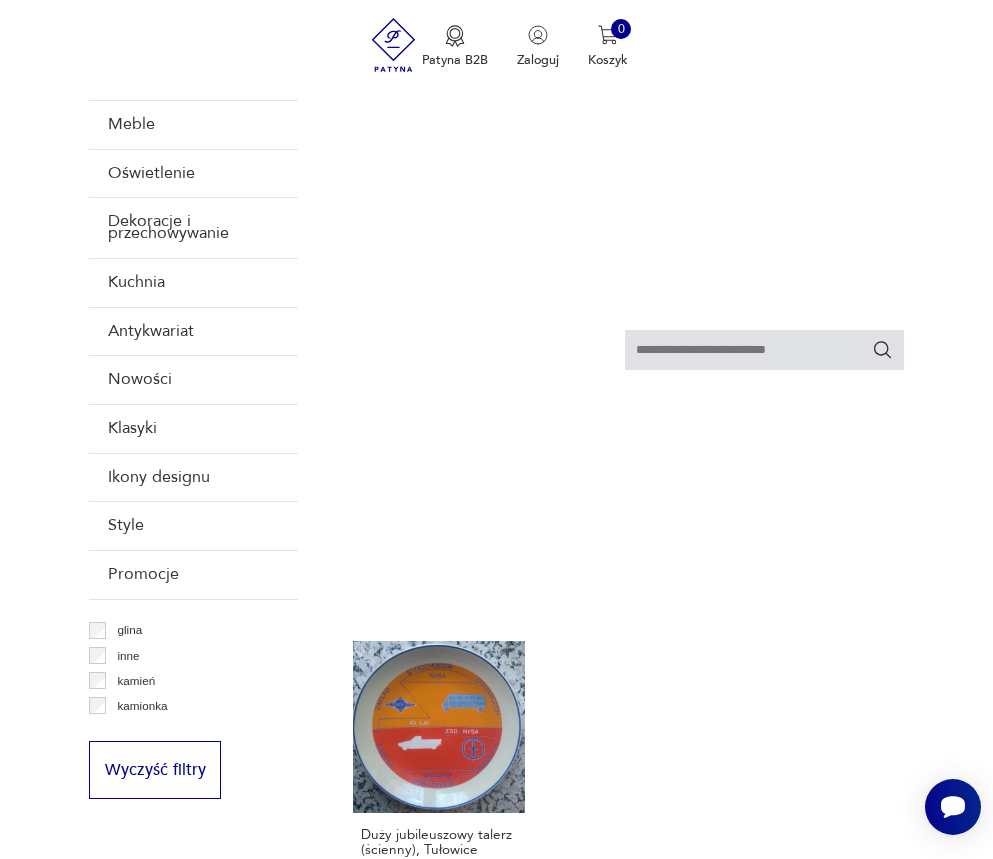 click 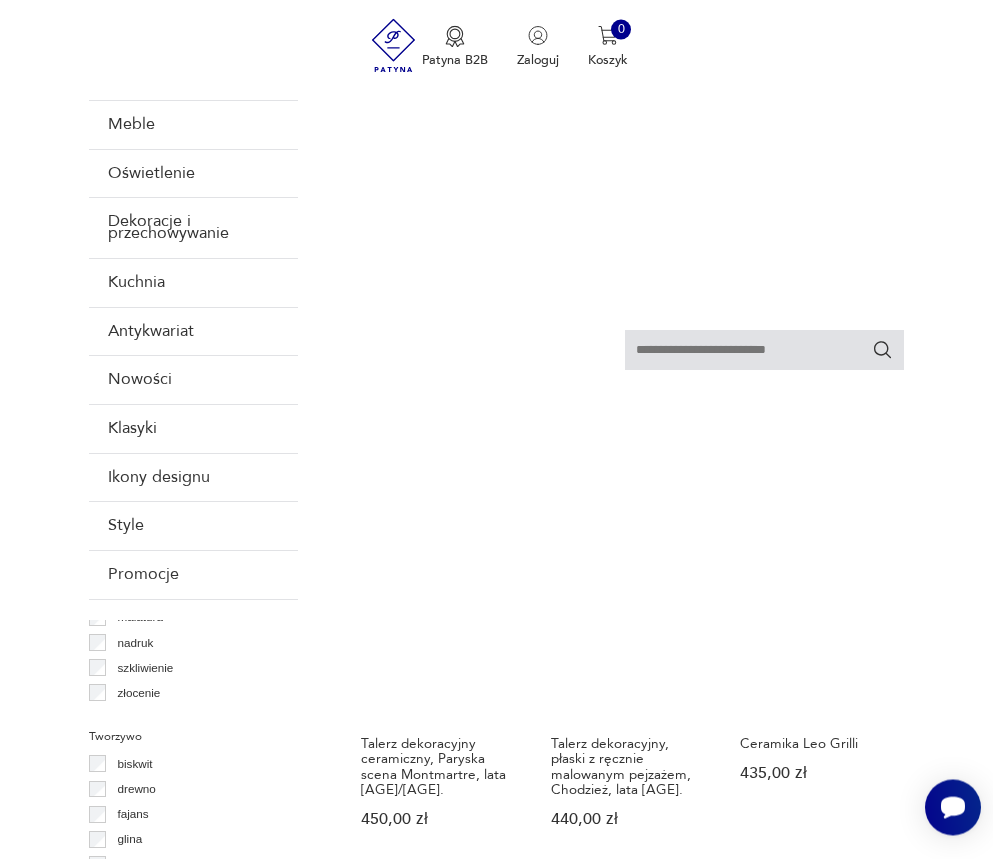scroll, scrollTop: 2096, scrollLeft: 0, axis: vertical 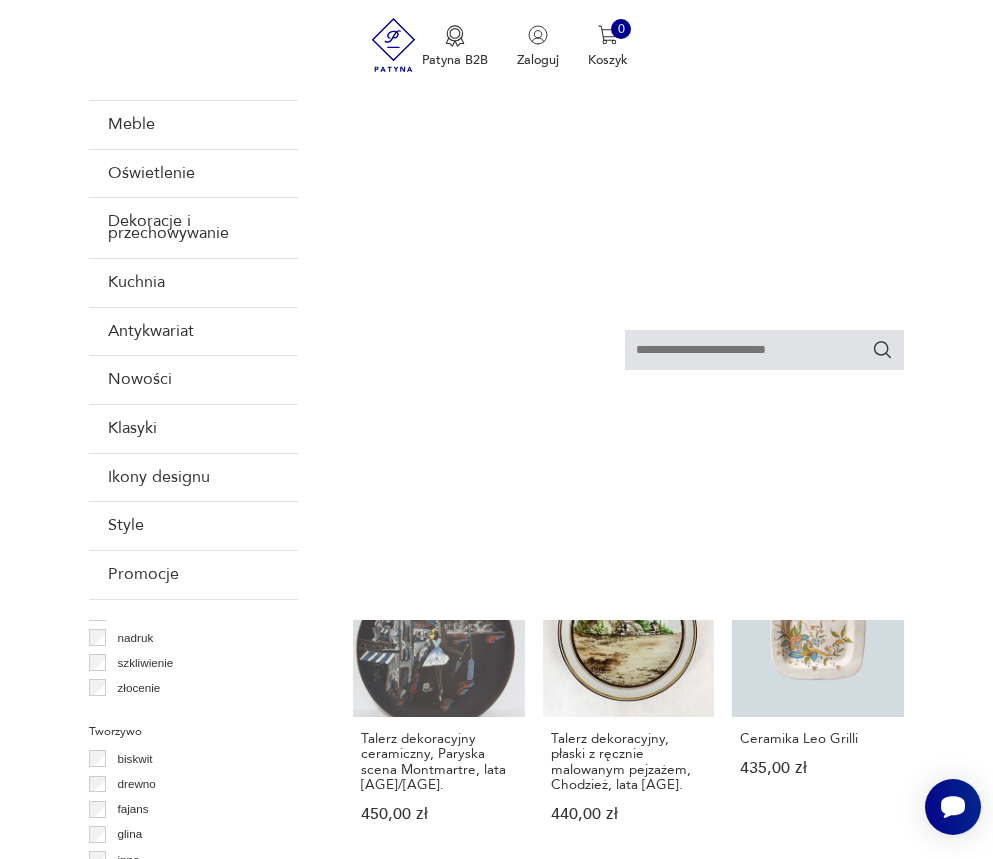 click 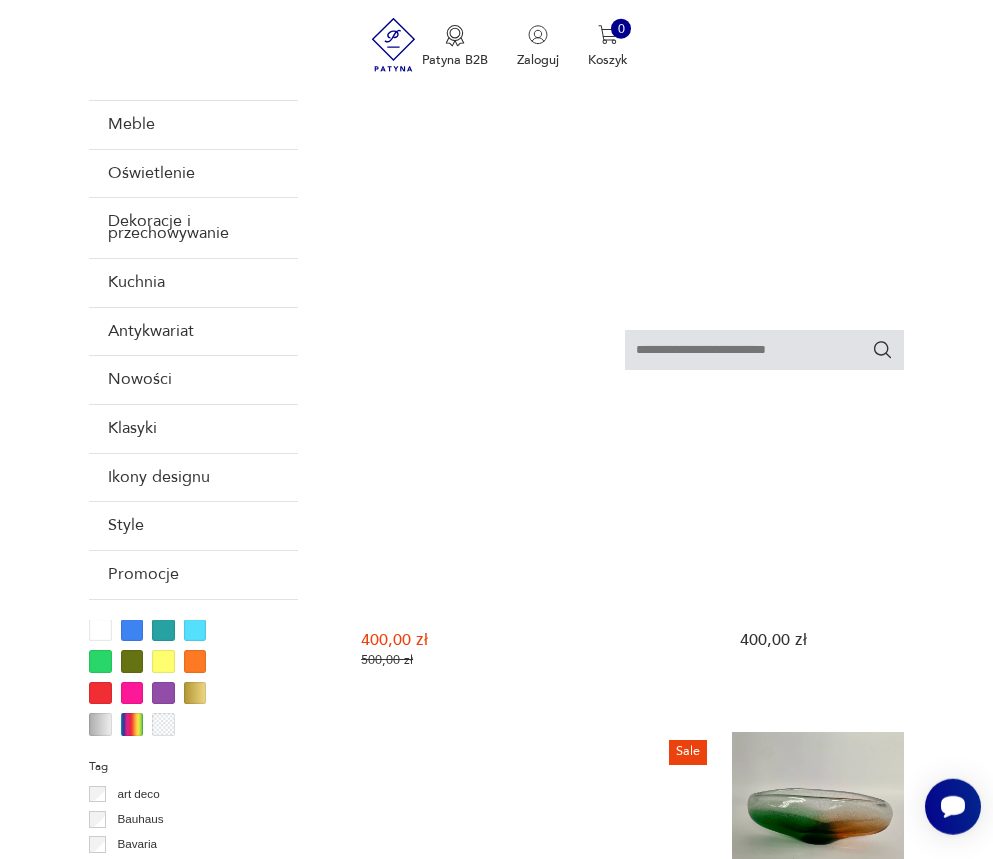 scroll, scrollTop: 1484, scrollLeft: 0, axis: vertical 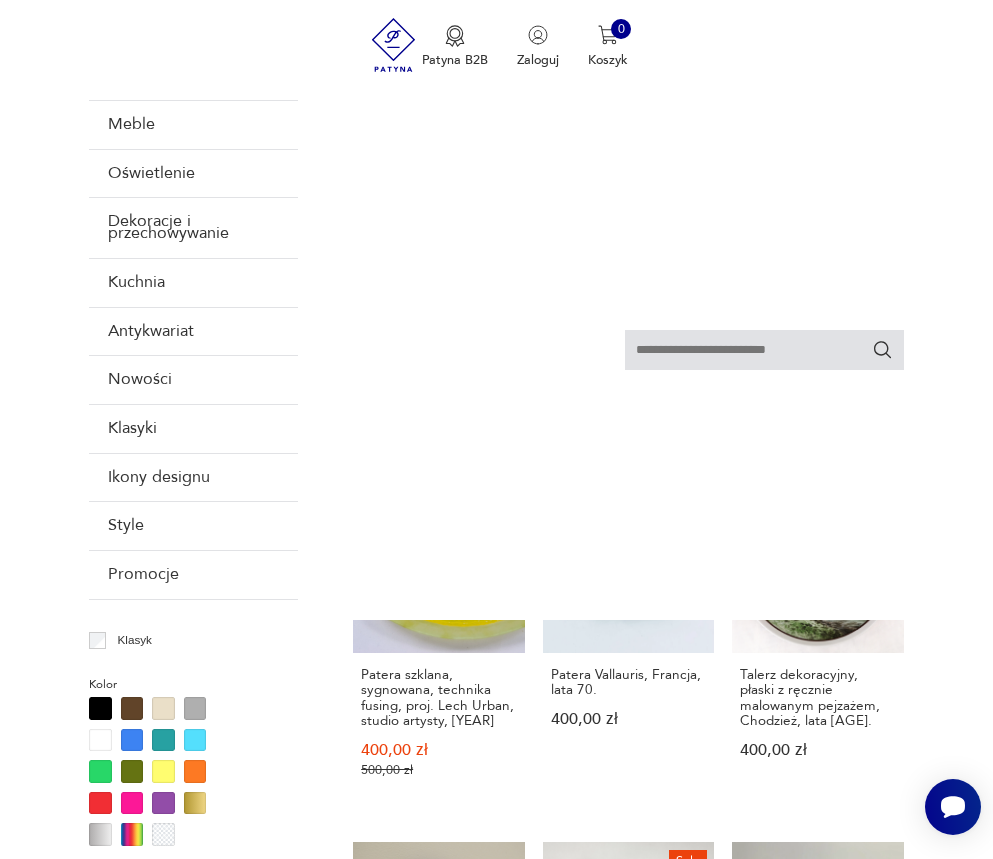 click at bounding box center [0, 0] 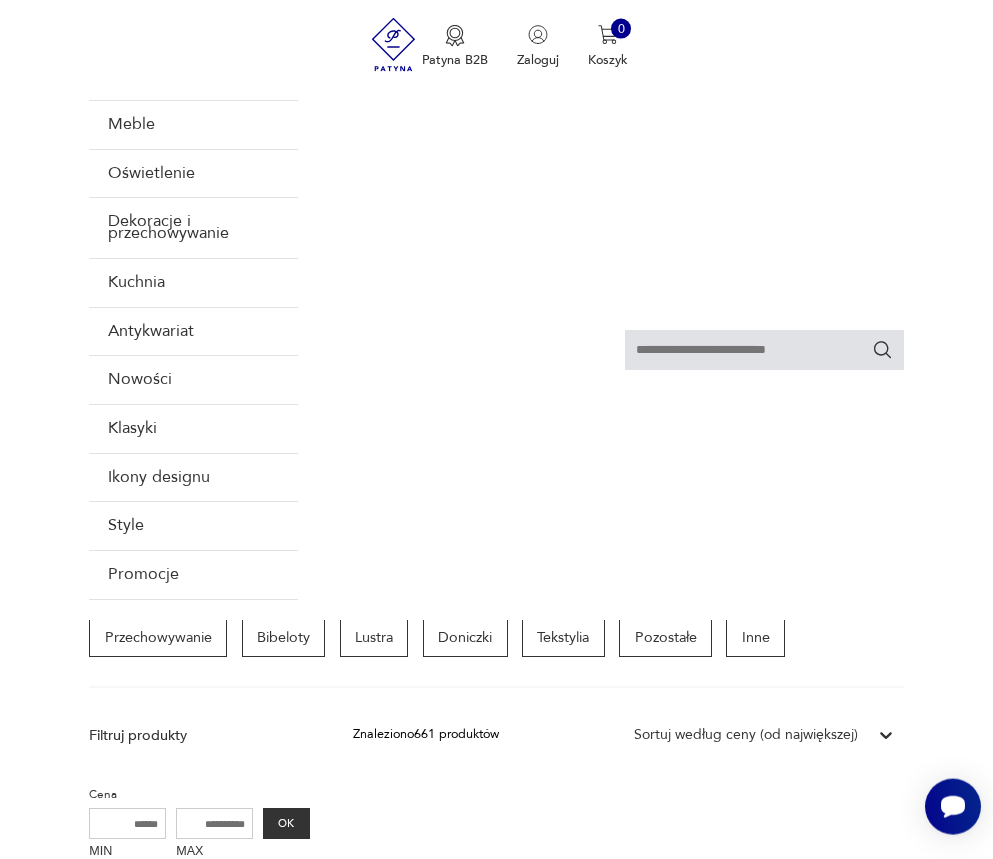 scroll, scrollTop: 464, scrollLeft: 0, axis: vertical 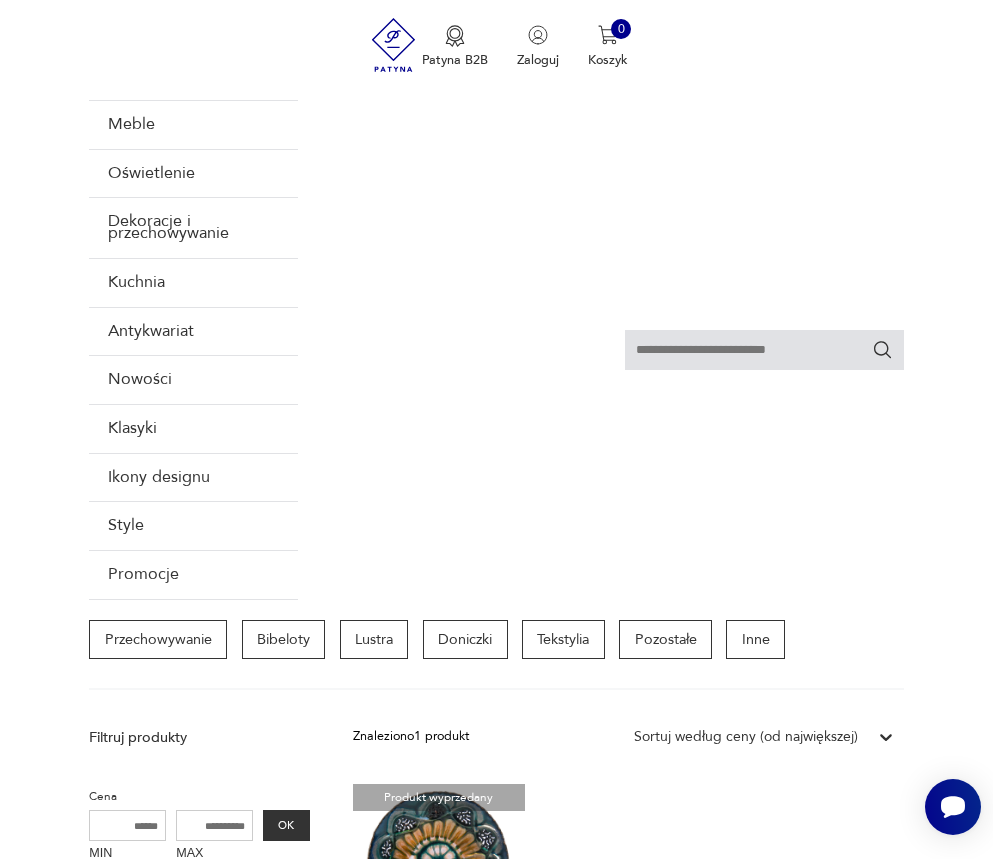 click on "Wszystkie" at bounding box center [135, 585] 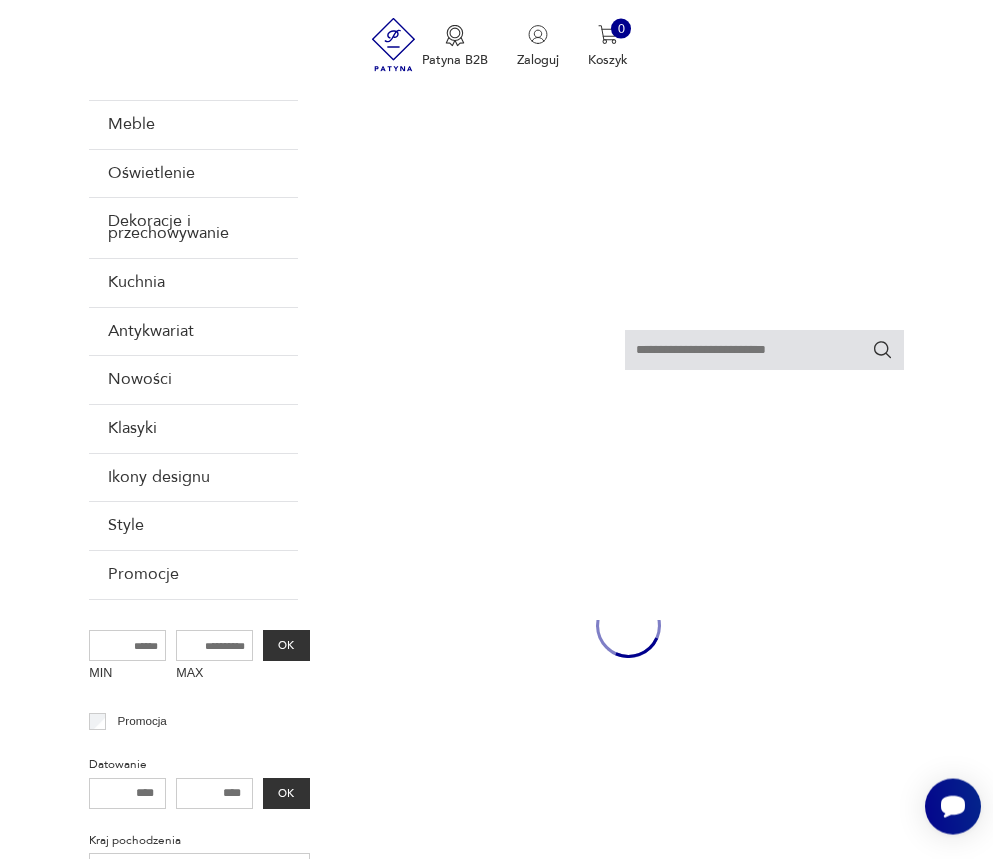 scroll, scrollTop: 675, scrollLeft: 0, axis: vertical 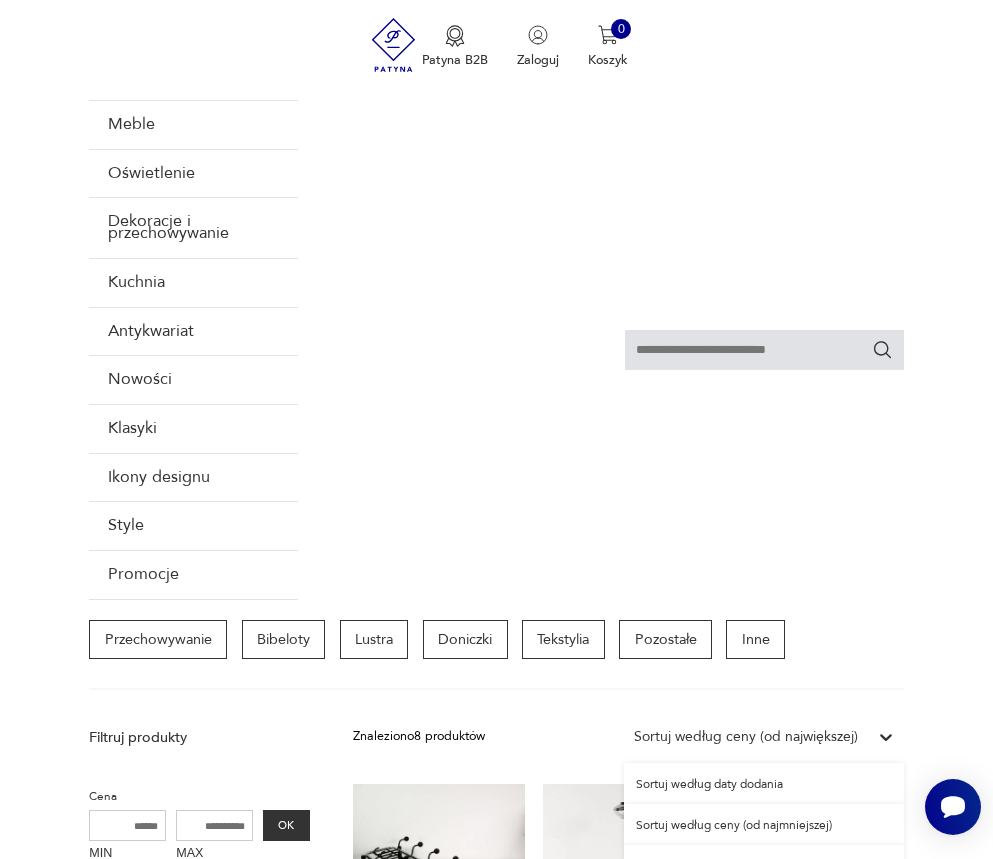 click on "Sortuj według ceny (od największej)" at bounding box center (746, 737) 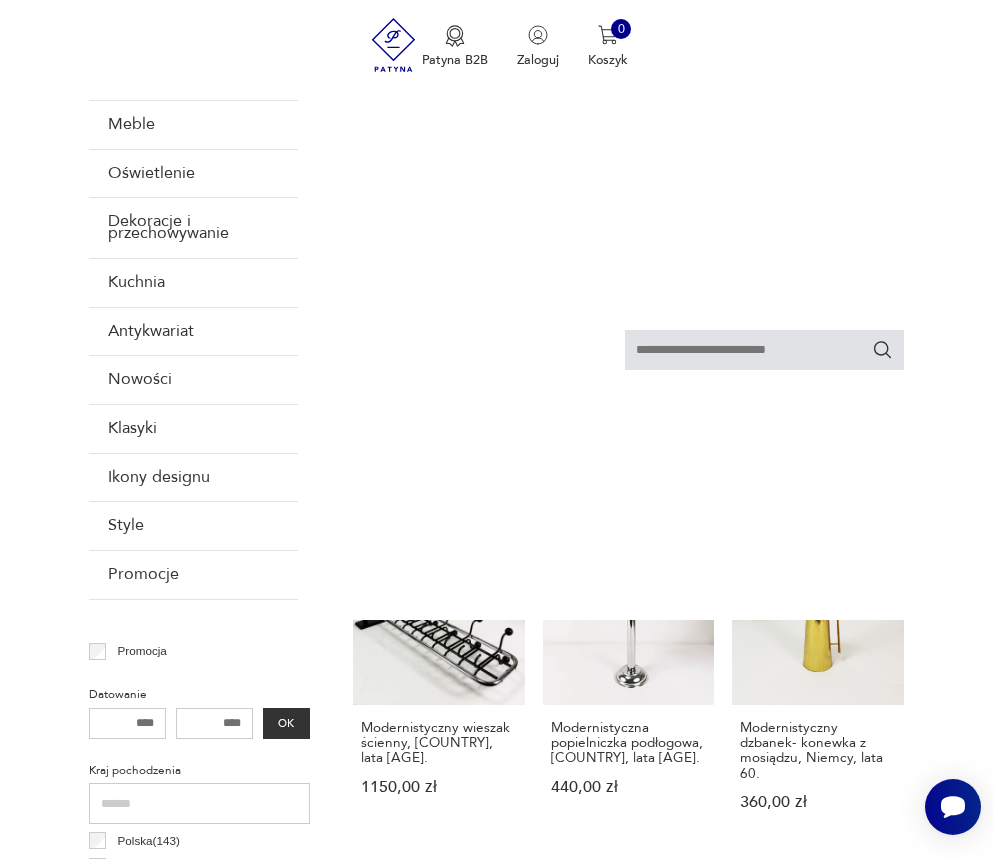 scroll, scrollTop: 0, scrollLeft: 0, axis: both 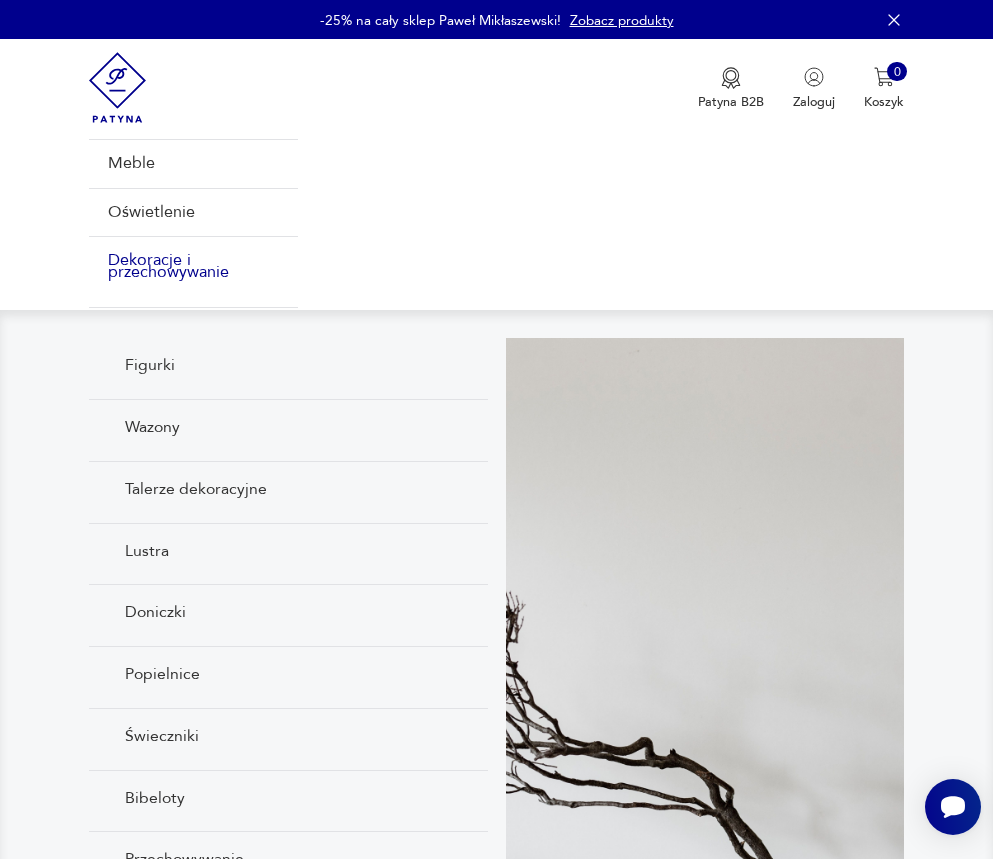 click on "Dekoracje i przechowywanie" at bounding box center (193, 266) 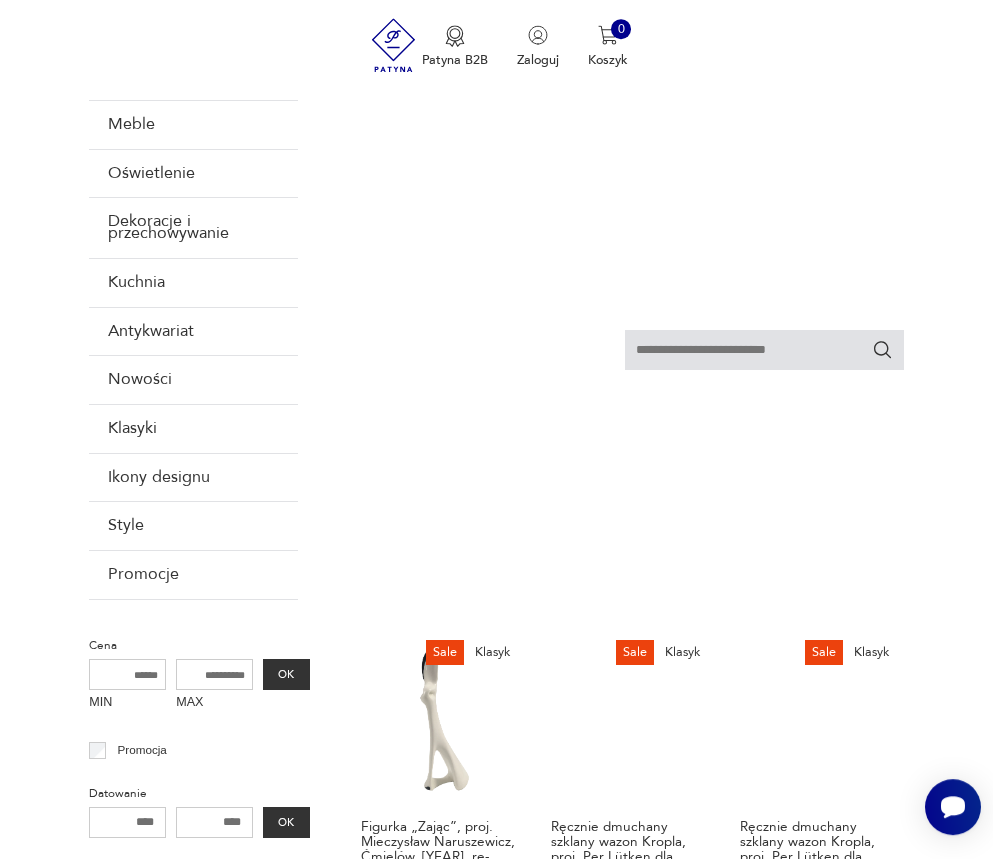 scroll, scrollTop: 668, scrollLeft: 0, axis: vertical 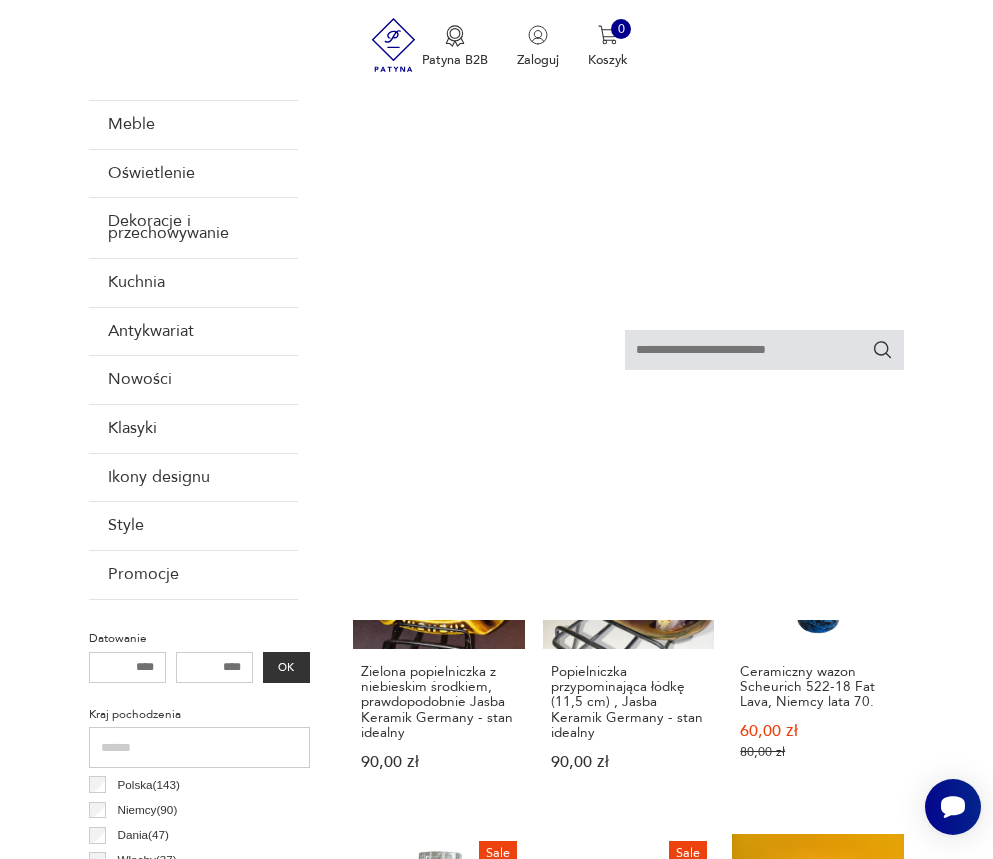 click on "Filtruj produkty Cena MIN MAX OK Promocja Datowanie OK Kraj pochodzenia Polska  ( 143 ) Niemcy  ( 90 ) Dania  ( 47 ) Włochy  ( 37 ) Szwecja  ( 16 ) Czechosłowacja  ( 15 ) Francja  ( 12 ) Japonia  ( 10 ) Stan przedmiotu Klasyk Kolor Tag art deco Bauhaus Bavaria black friday Cepelia ceramika Chodzież Ćmielów Wyczyść filtry Znaleziono  1768   produktów Filtruj Sortuj według ceny (od największej) Sortuj według ceny (od największej) Zielona popielniczka z niebieskim środkiem, prawdopodobnie Jasba Keramik Germany - stan idealny 90,00 zł Popielniczka przypominająca łódkę (11,5 cm) , Jasba Keramik Germany - stan idealny 90,00 zł Sale Ceramiczny wazon Scheurich 522-18 Fat Lava, Niemcy lata 70. 60,00 zł 80,00 zł Sale Wazon Alfred Taube, Vohenstrauss, Bavaria, Niemcy, lata 70. 127,50 zł 170,00 zł Sale Art deco space age świecznik JRUS‑Metall drewno+metal Niemcy lat 60. 150,00 zł 200,00 zł 250,00 zł 3403,00 zł 150,00 zł Lustro stołowe Space age, Dania lata 70. 430,00 zł 1 2 3" at bounding box center [496, 1577] 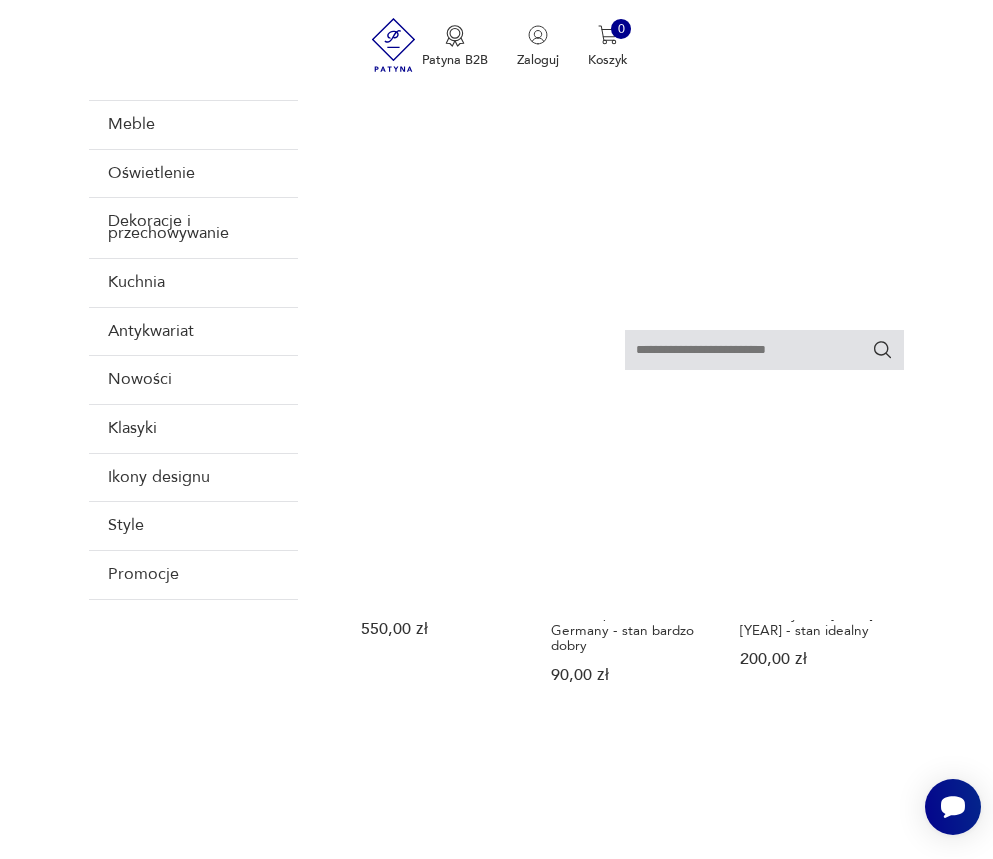 scroll, scrollTop: 2300, scrollLeft: 0, axis: vertical 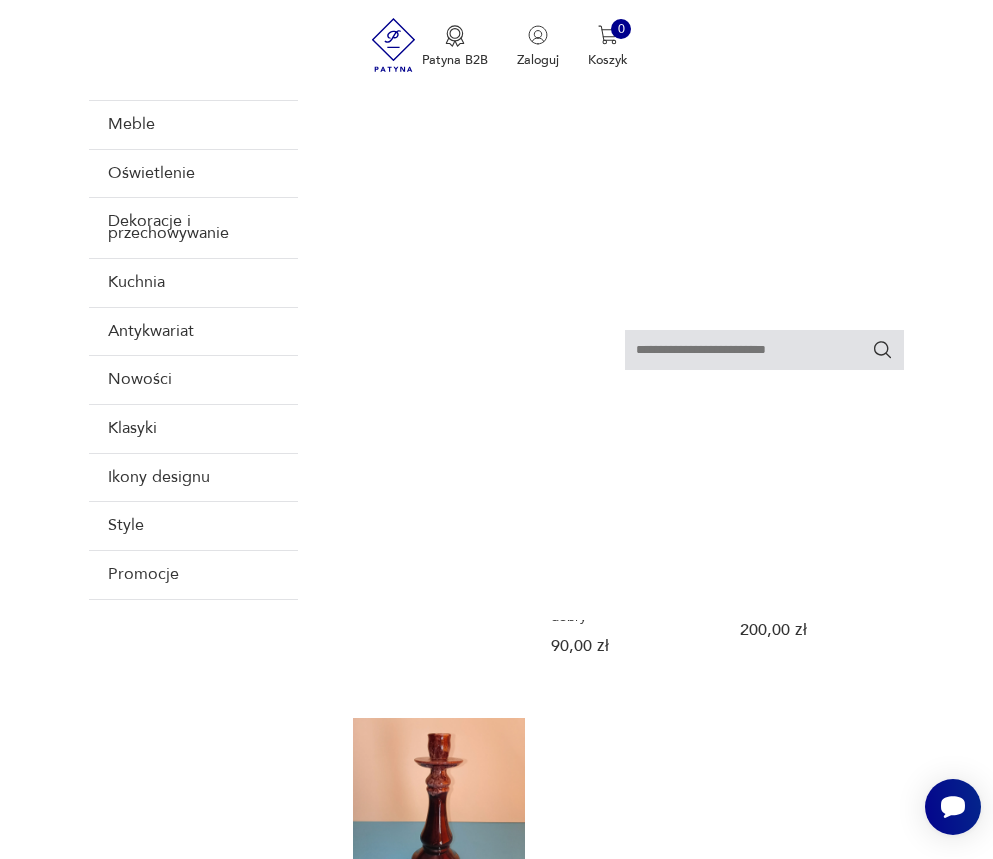 click 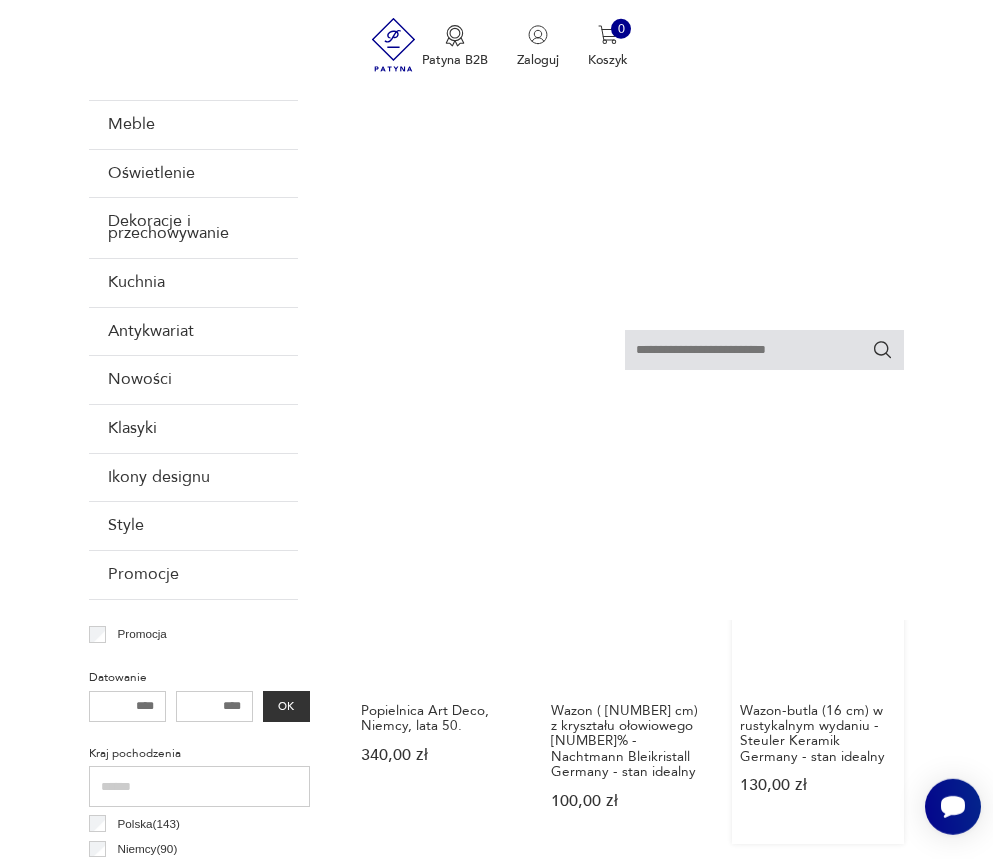scroll, scrollTop: 770, scrollLeft: 0, axis: vertical 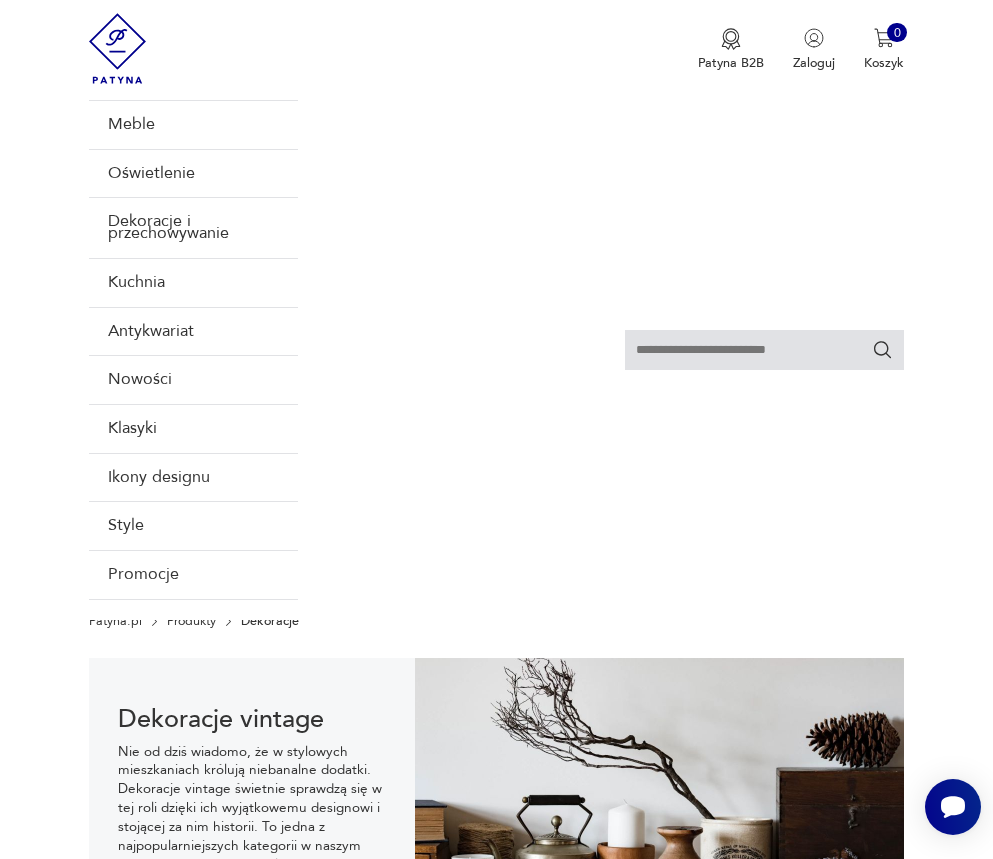 click on "option Sortuj według daty dodania focused, 1 of 3. 3 results available. Use Up and Down to choose options, press Enter to select the currently focused option, press Escape to exit the menu, press Tab to select the option and exit the menu. Sortuj według ceny (od największej) Sortuj według daty dodania Sortuj według ceny (od najmniejszej) Sortuj według ceny (od największej)" at bounding box center [764, 1128] 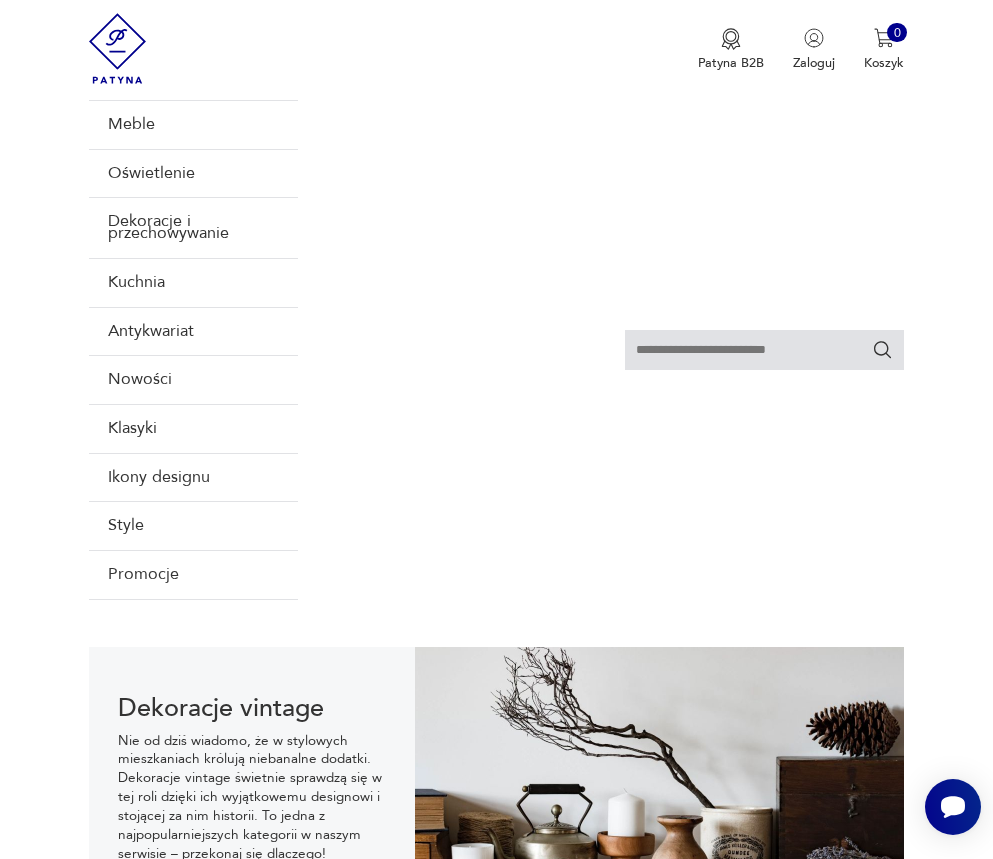 click on "Sortuj według ceny (od największej)" at bounding box center [746, 1117] 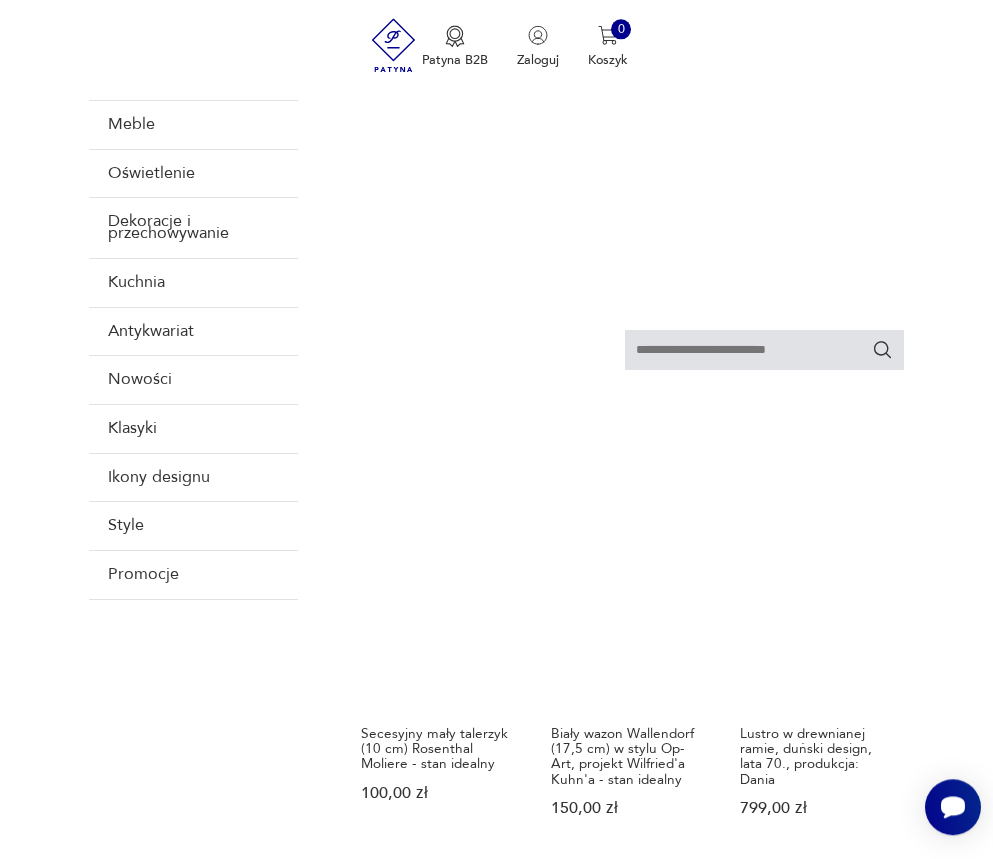 scroll, scrollTop: 2124, scrollLeft: 0, axis: vertical 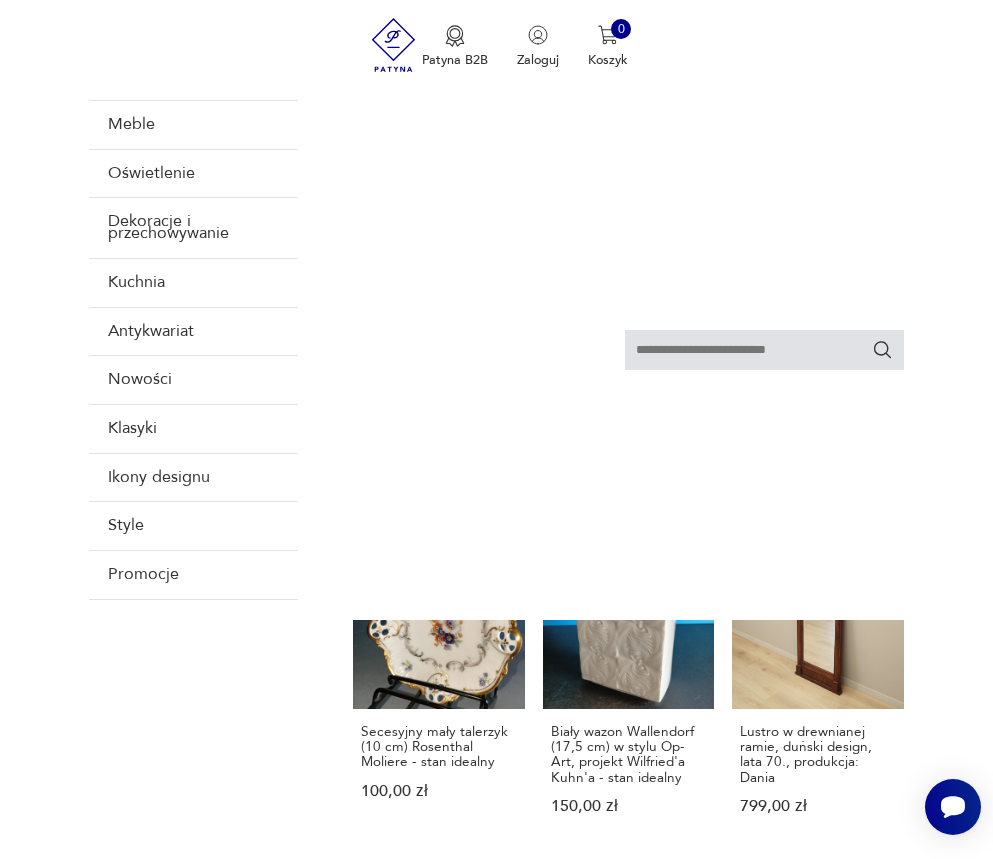 click 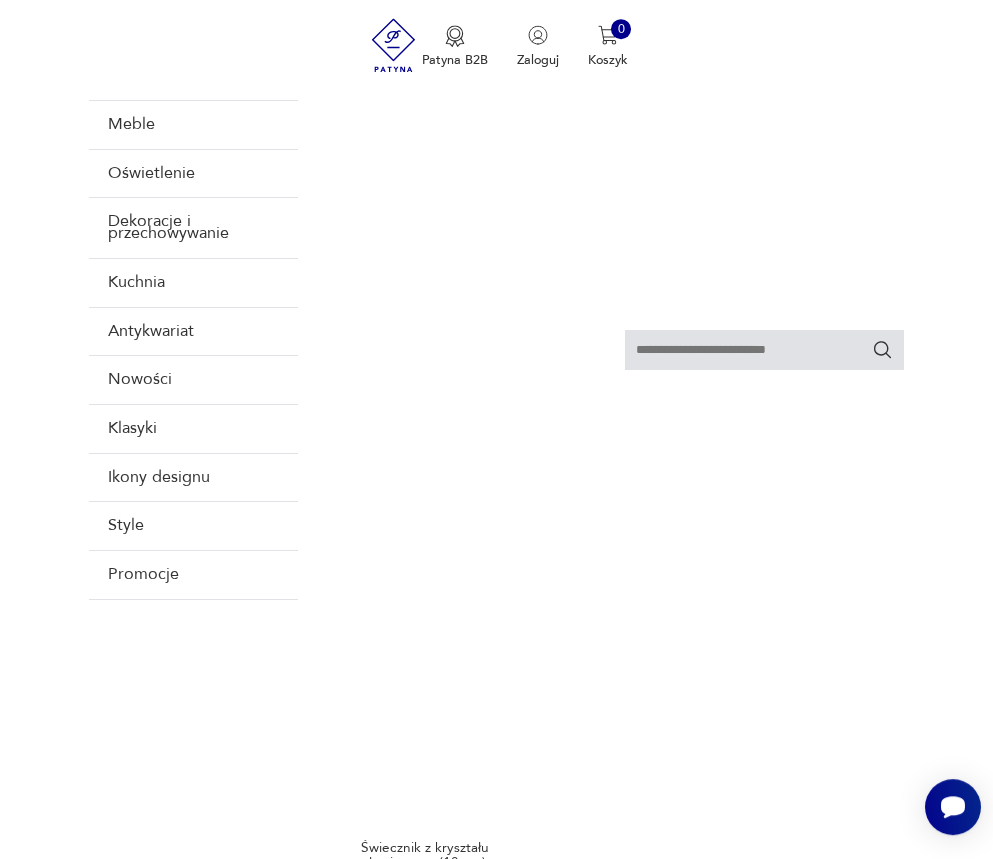 scroll, scrollTop: 2300, scrollLeft: 0, axis: vertical 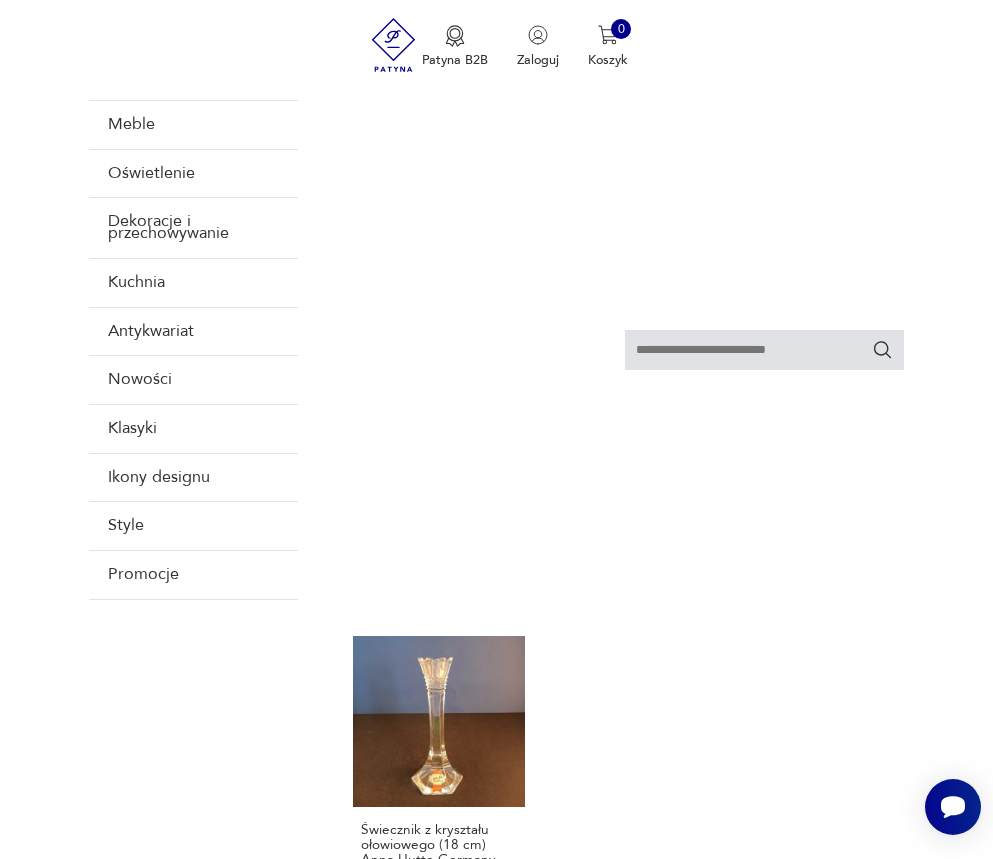 click 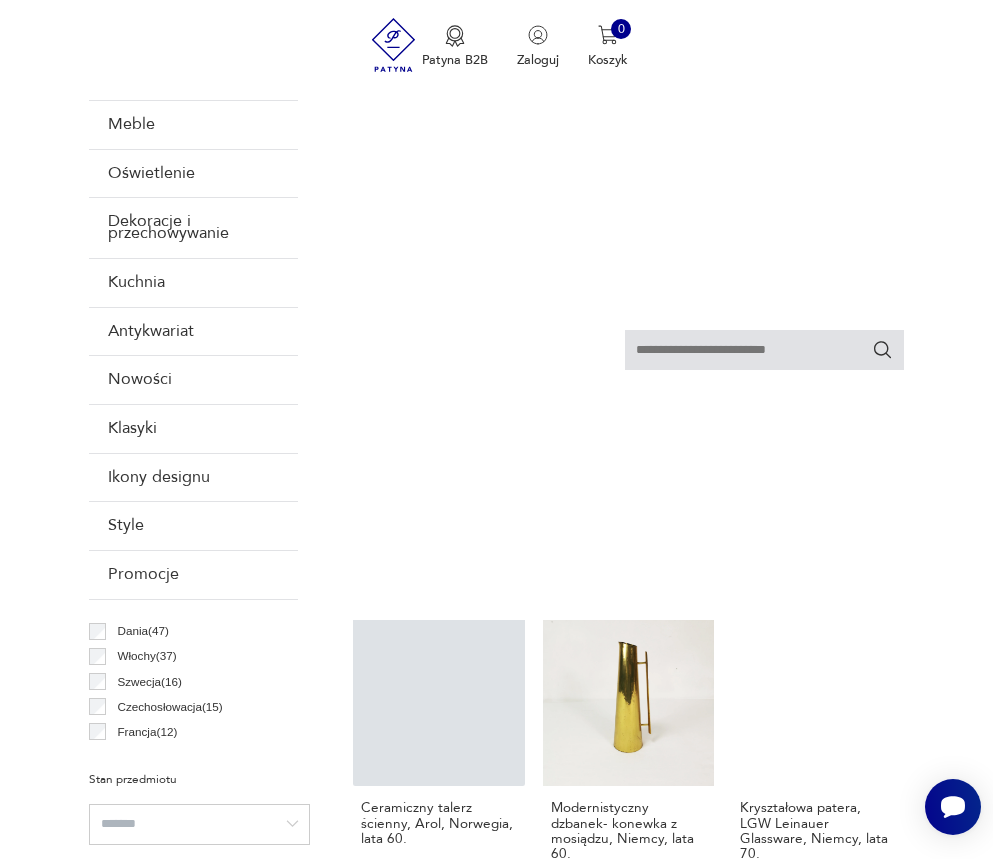 scroll, scrollTop: 1280, scrollLeft: 0, axis: vertical 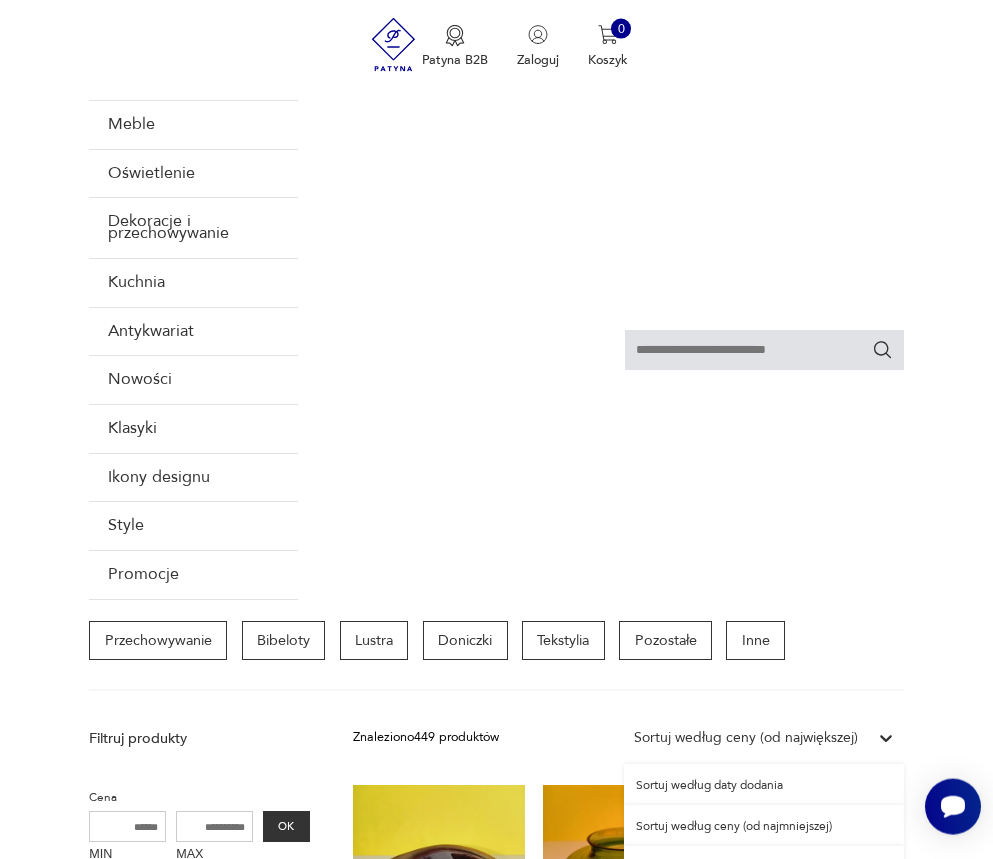 click on "Sortuj według ceny (od największej)" at bounding box center [746, 738] 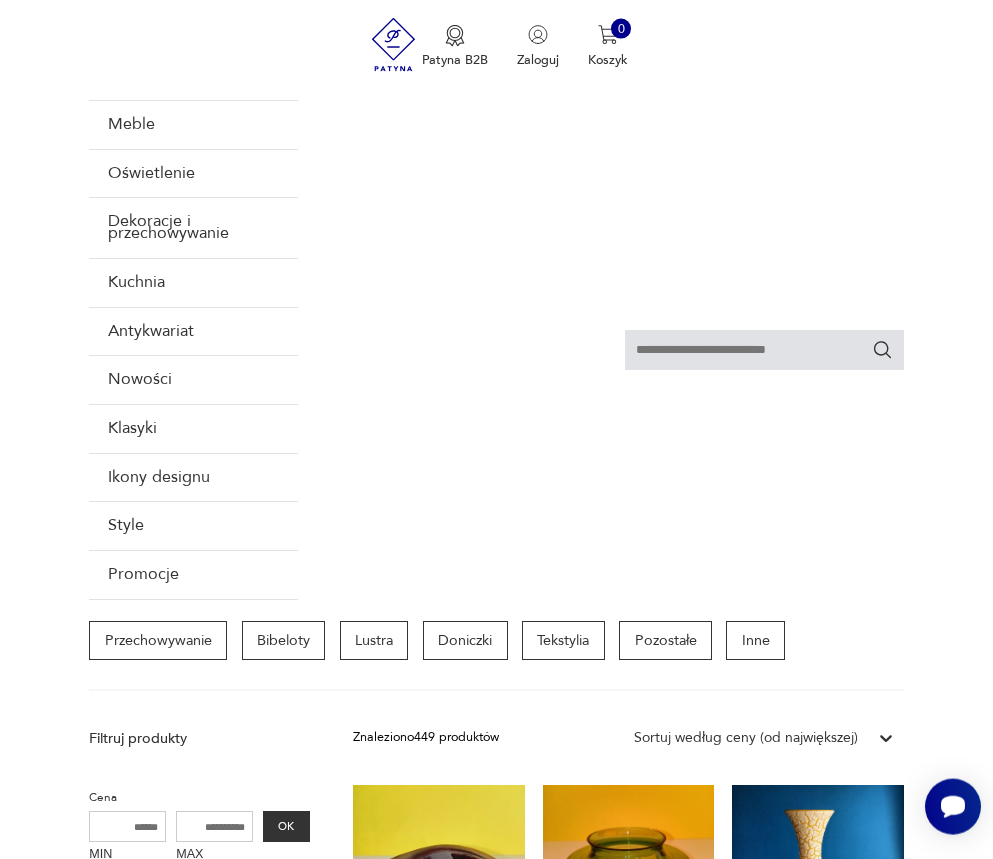 click on "Sortuj według ceny (od największej)" at bounding box center [746, 738] 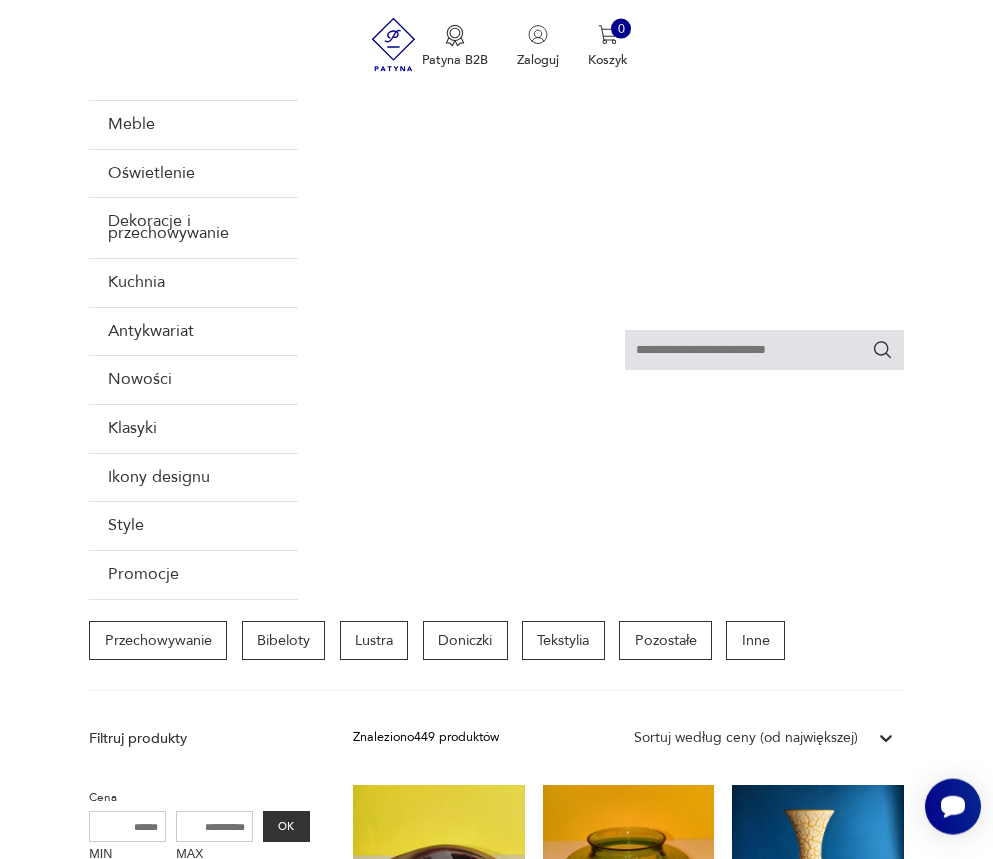 click at bounding box center (886, 738) 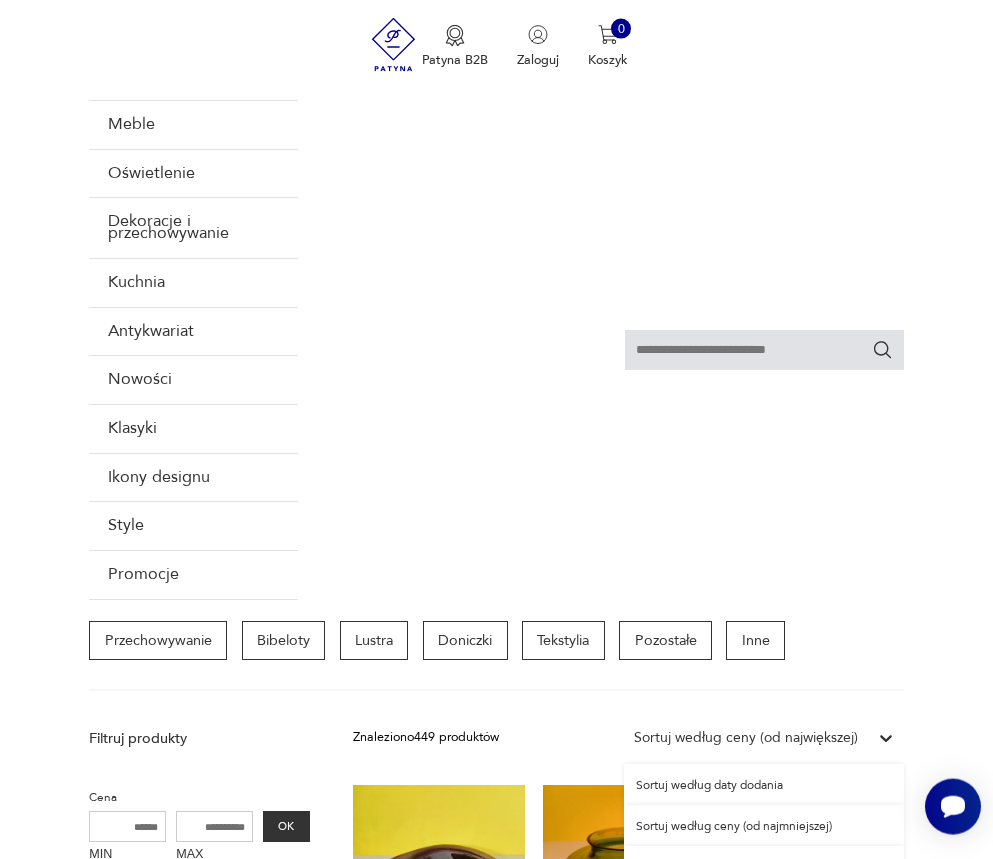 click on "Sortuj według daty dodania" at bounding box center [764, 784] 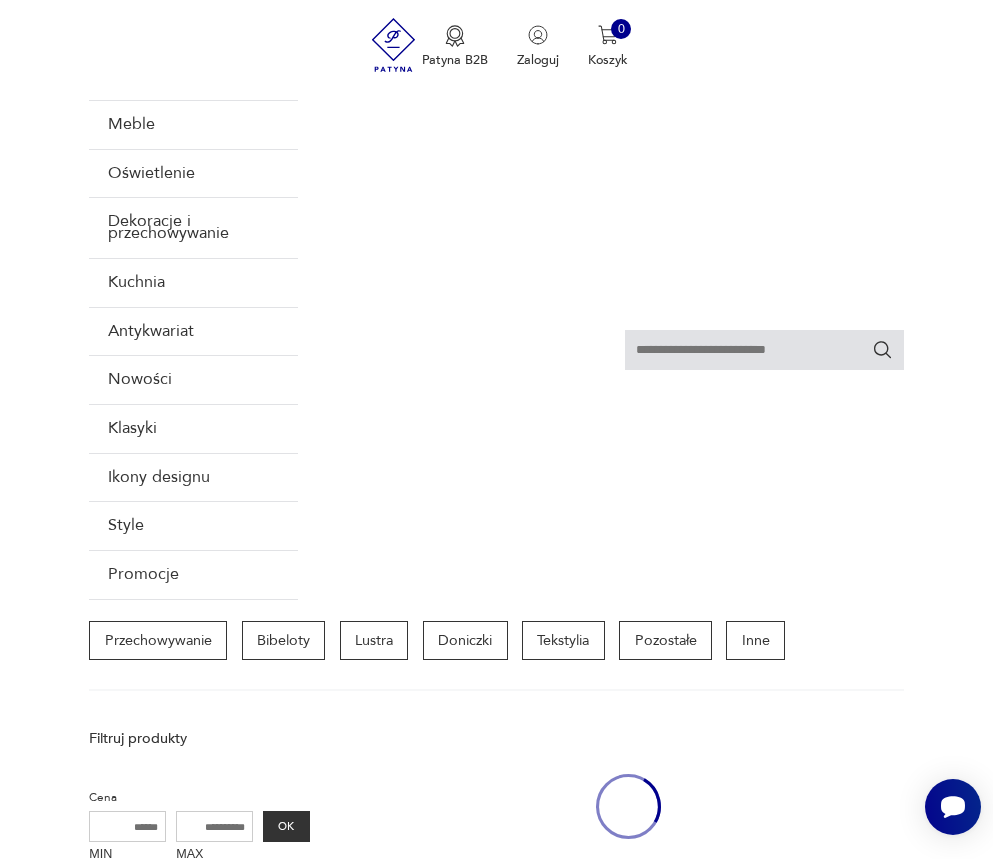 click at bounding box center [628, 806] 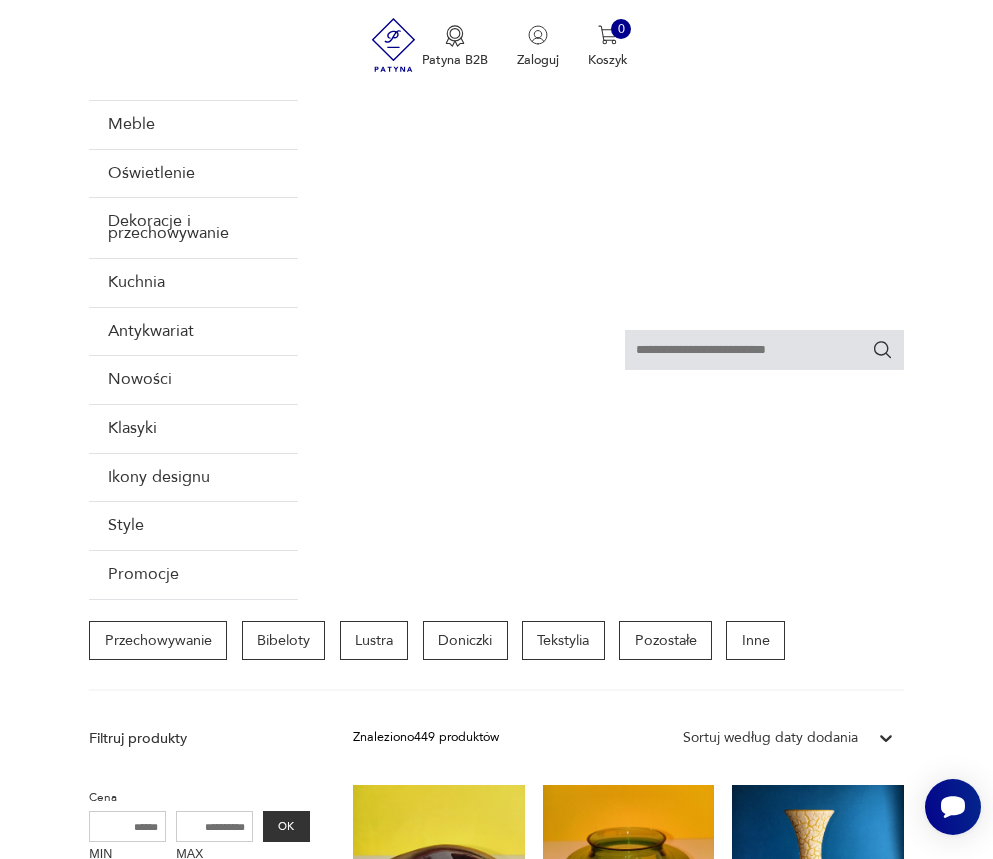 click on "Sortuj według daty dodania" at bounding box center [770, 738] 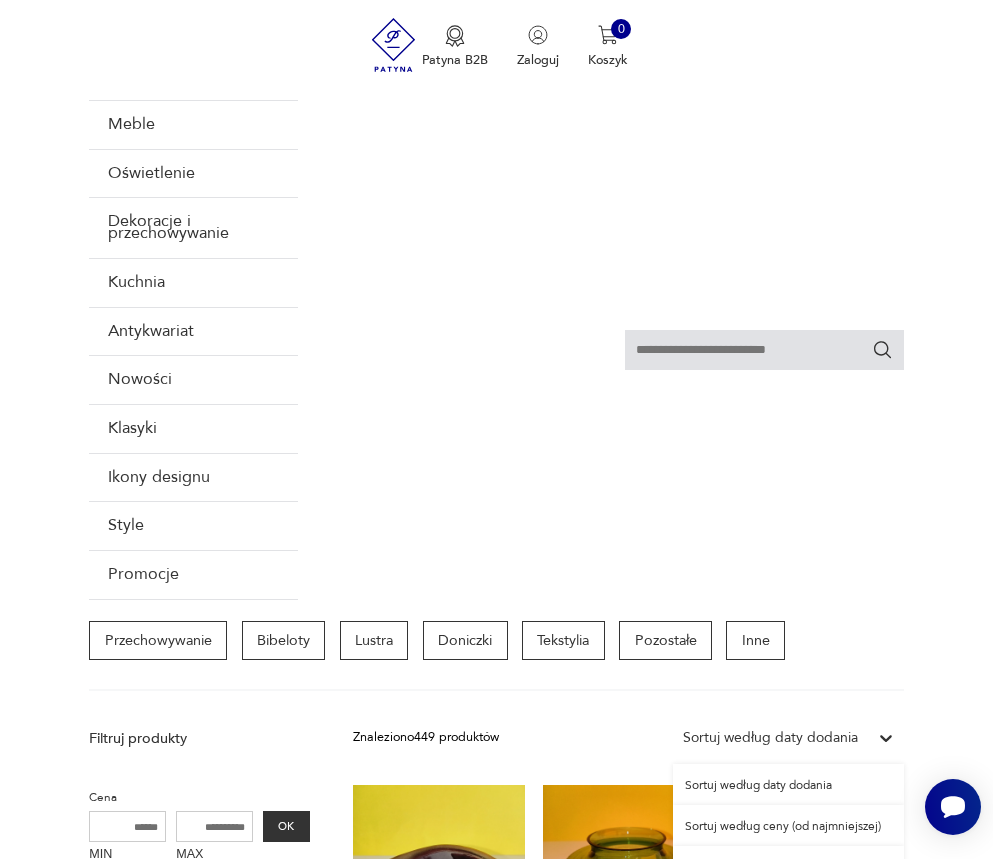 click on "Sortuj według ceny (od największej)" at bounding box center (788, 866) 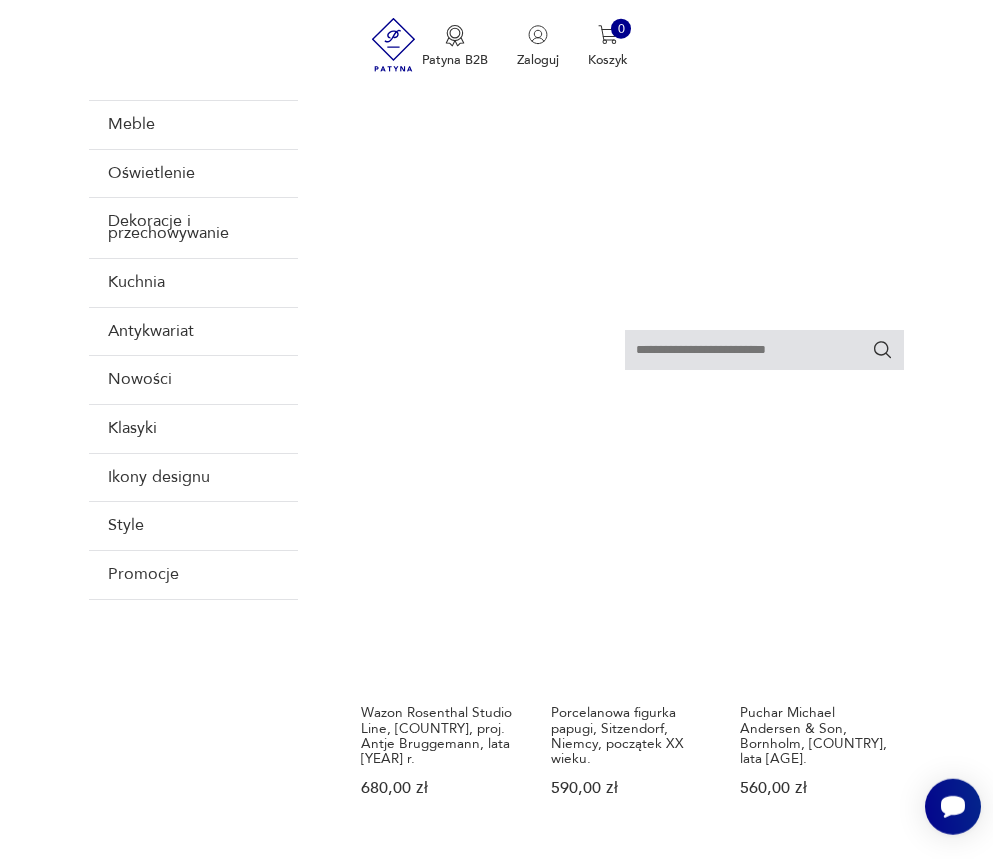 scroll, scrollTop: 2095, scrollLeft: 0, axis: vertical 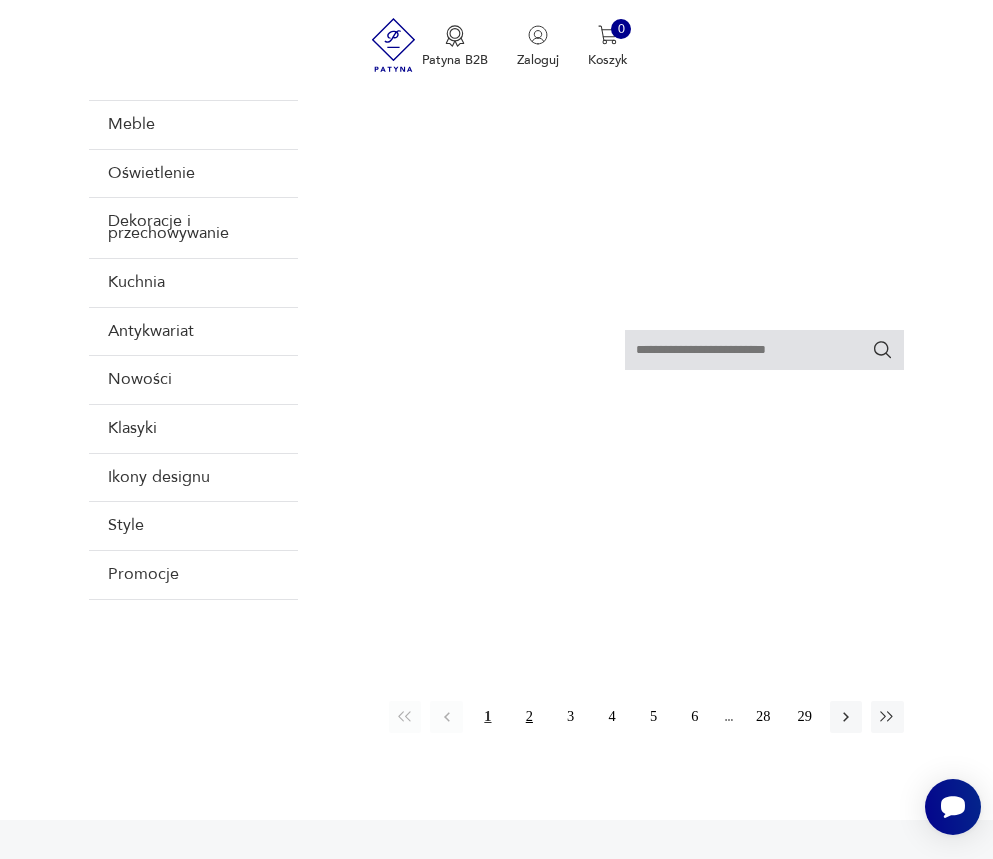 click on "2" at bounding box center (529, 717) 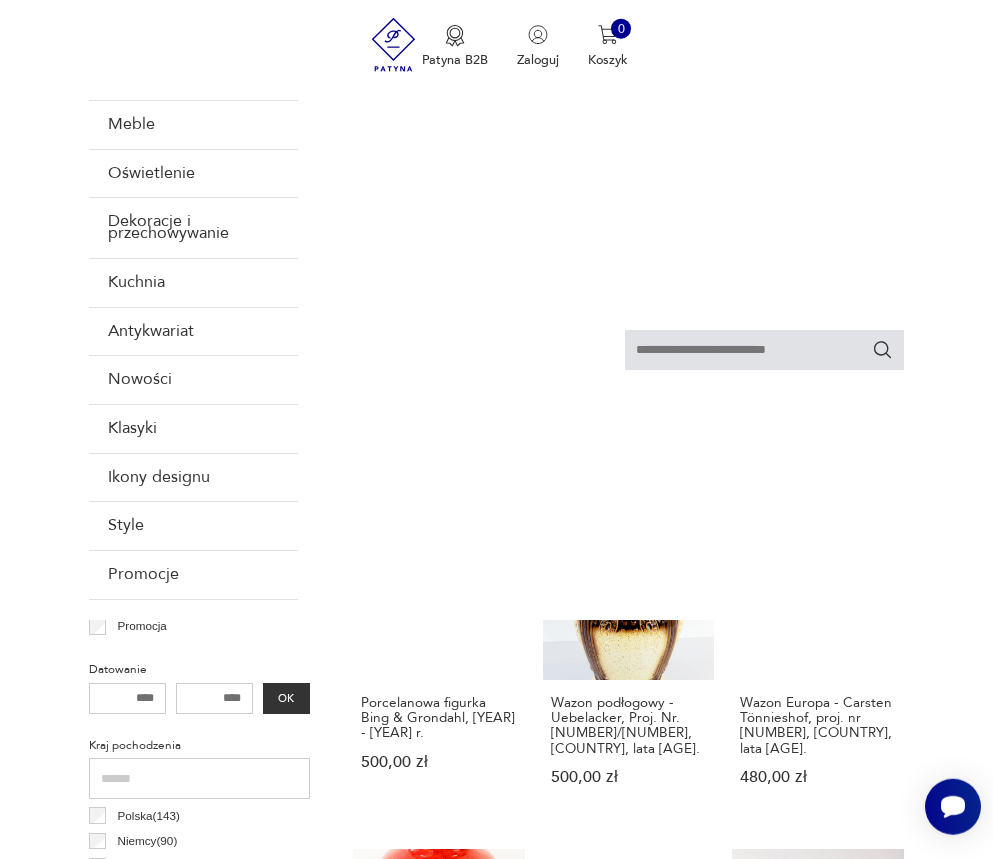 scroll, scrollTop: 769, scrollLeft: 0, axis: vertical 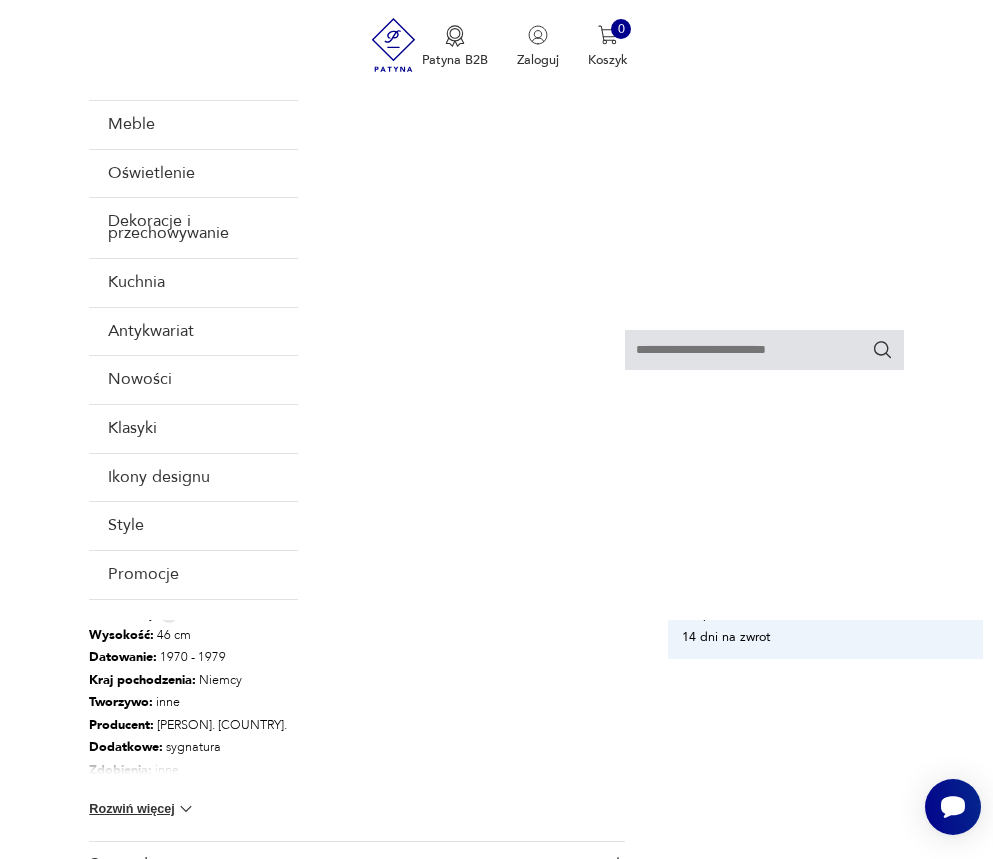 click on "Wysokość :   46 cm Datowanie :   [YEAR_RANGE] Kraj pochodzenia :   [COUNTRY] Tworzywo :   inne Producent :   [PERSON]. W.Germany. Dodatkowe :   sygnatura Zdobienia :   inne Miasto Sprzedawcy :   [CITY] Liczba sztuk:   1 Tagi:   ceramika ,  prezent ,  Idzie jesień Rozwiń więcej" at bounding box center (357, 732) 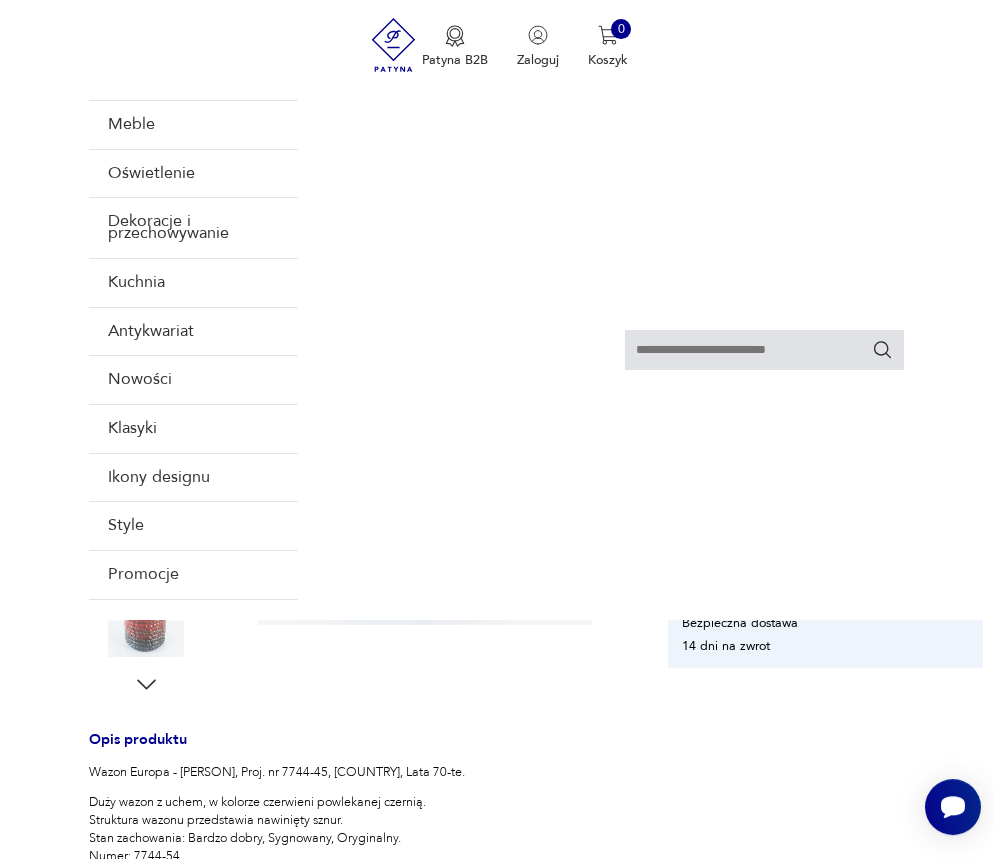 scroll, scrollTop: 612, scrollLeft: 0, axis: vertical 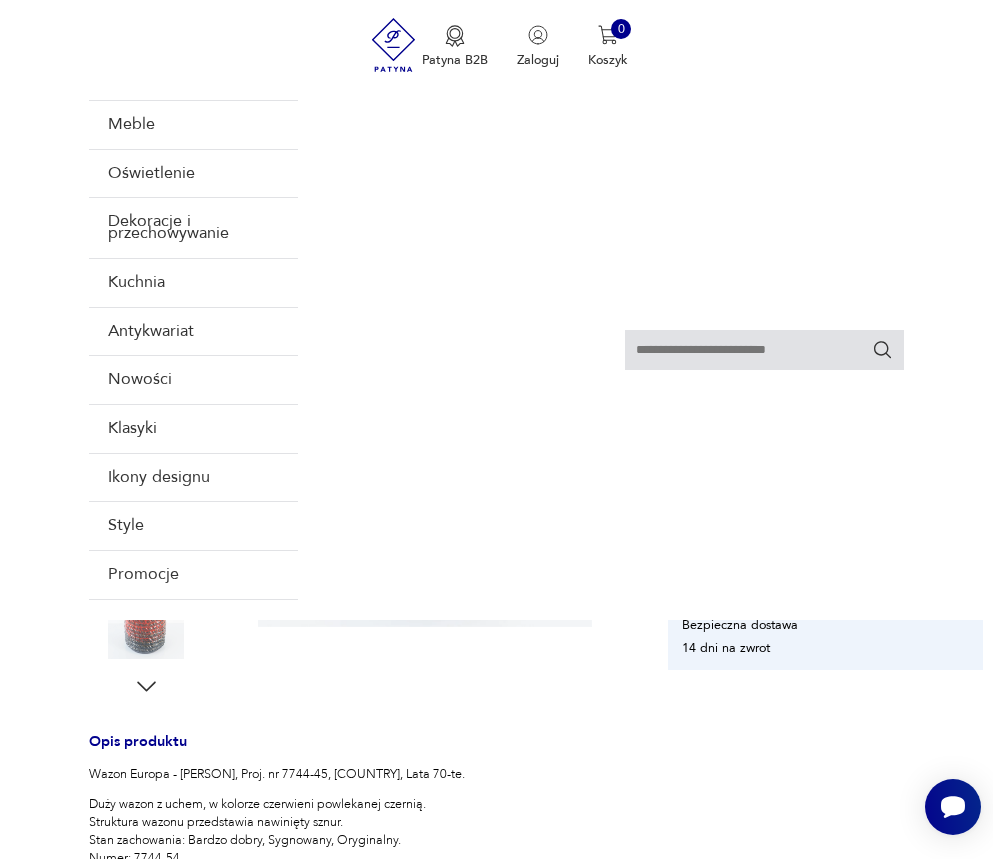 click at bounding box center [186, 929] 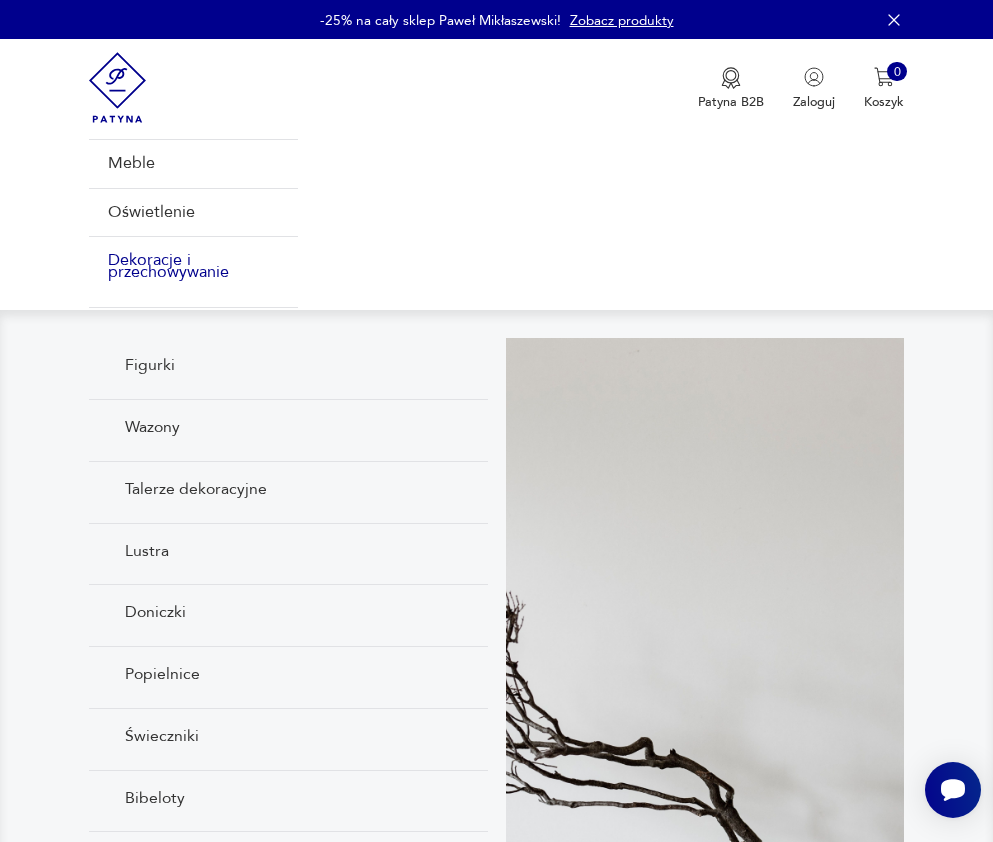 click on "Dekoracje i przechowywanie" at bounding box center (193, 266) 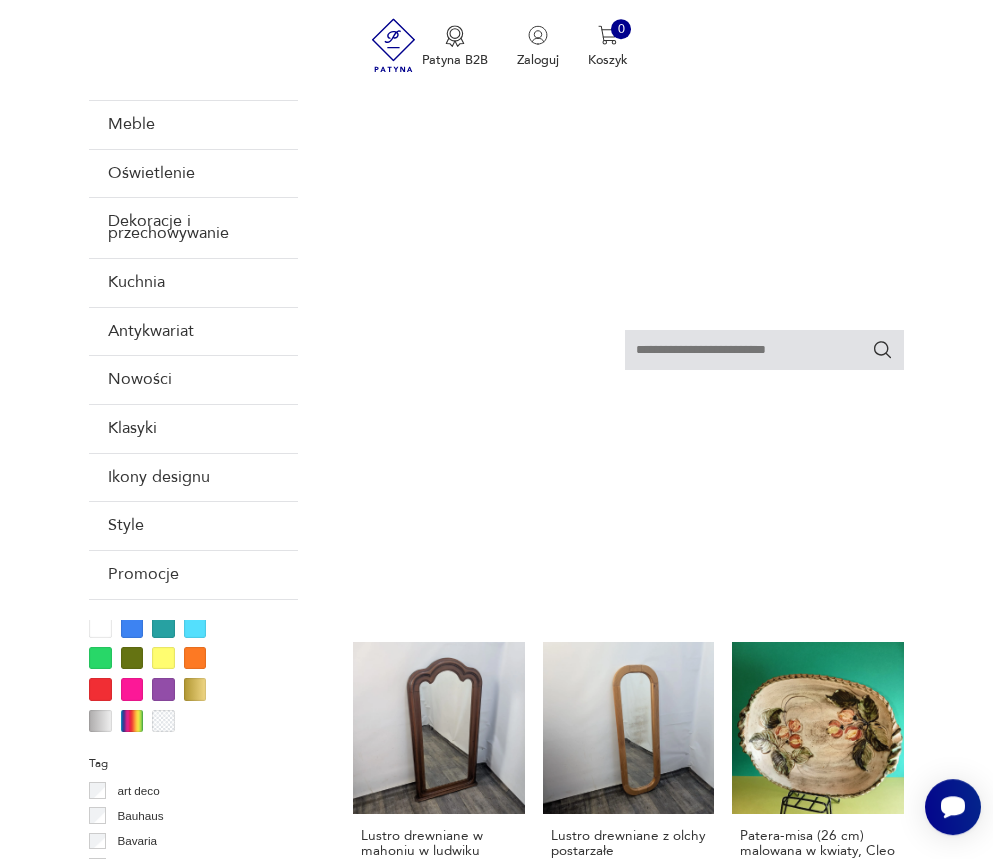 scroll, scrollTop: 1338, scrollLeft: 0, axis: vertical 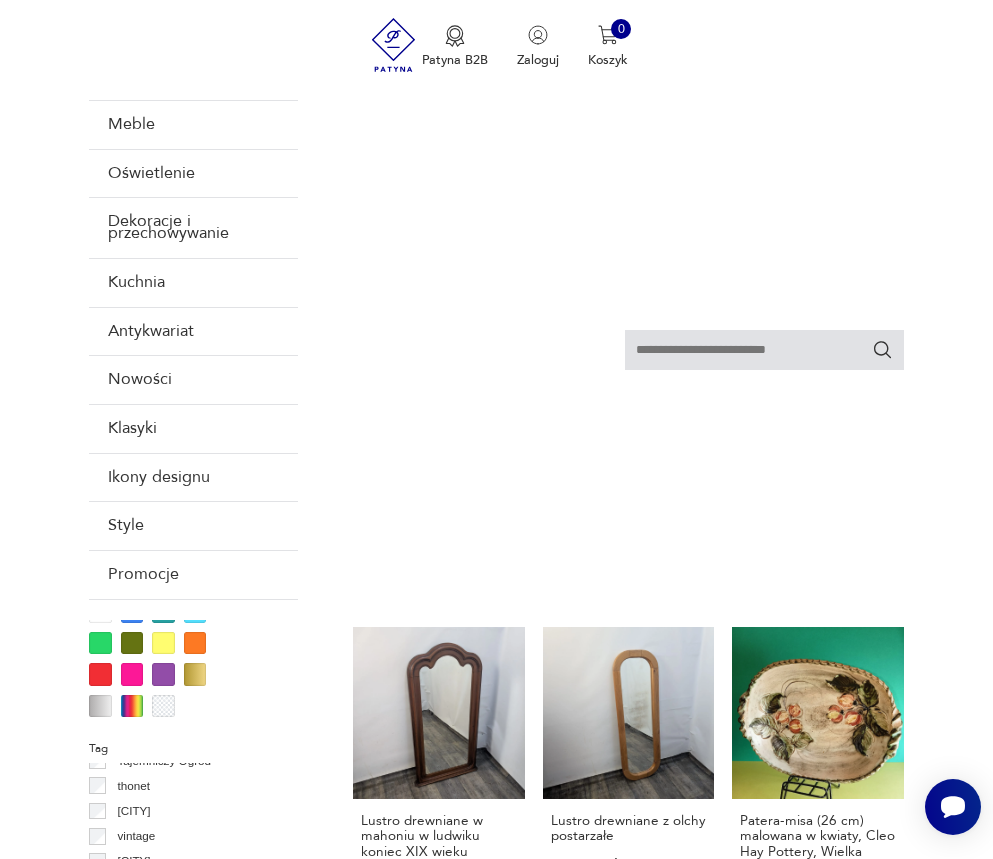 click at bounding box center (0, 0) 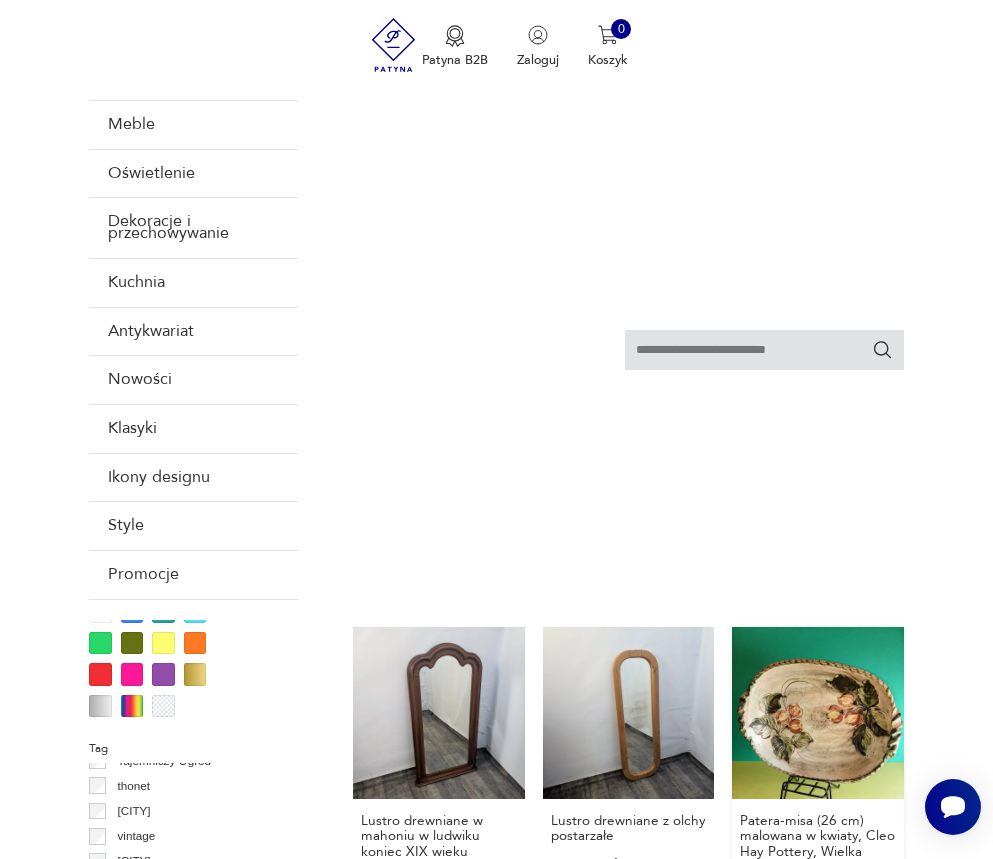 type on "**********" 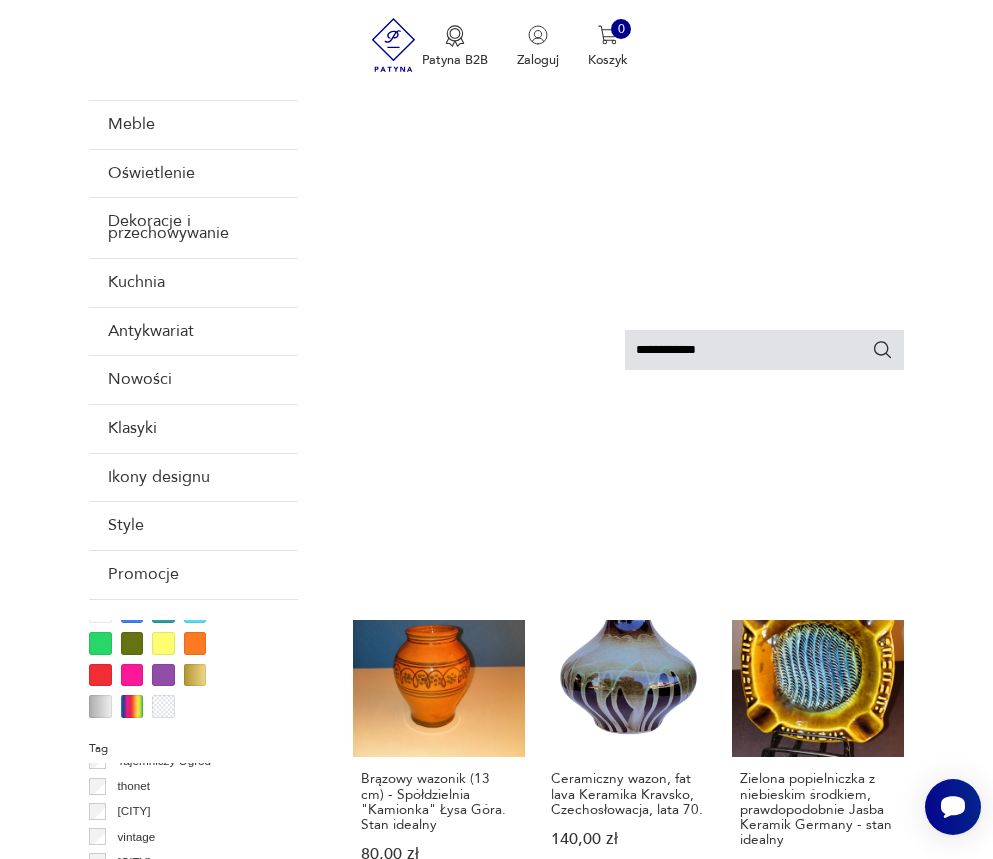 type 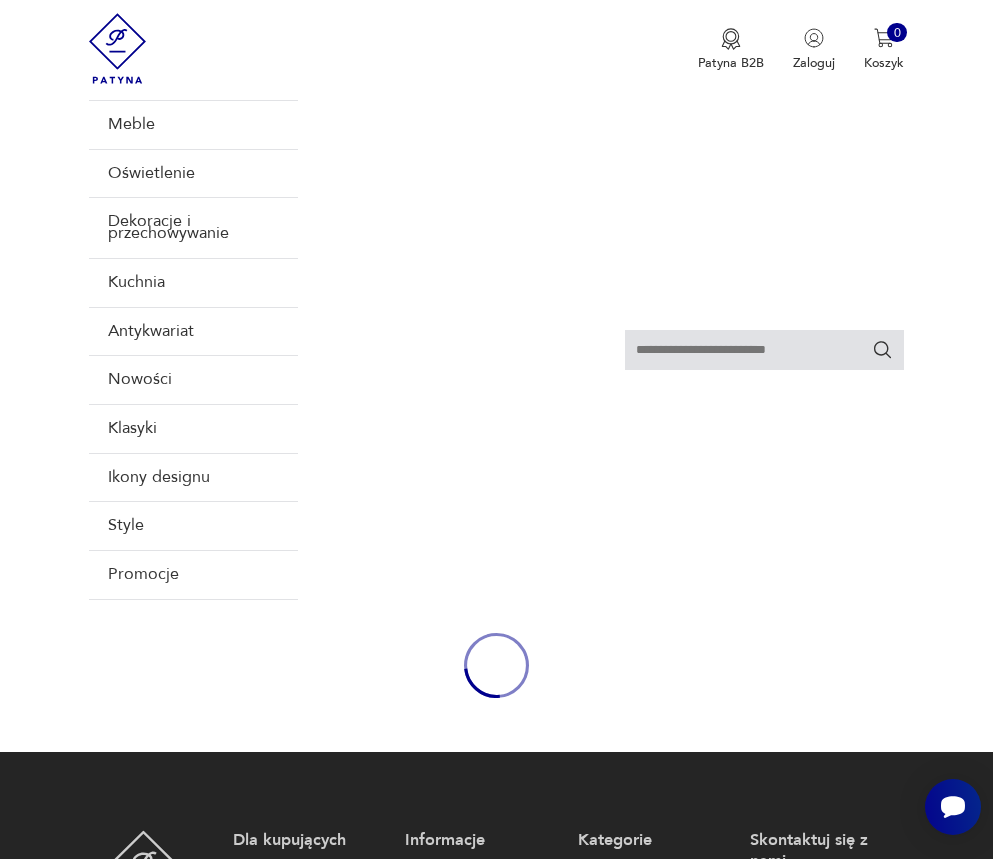 type on "**********" 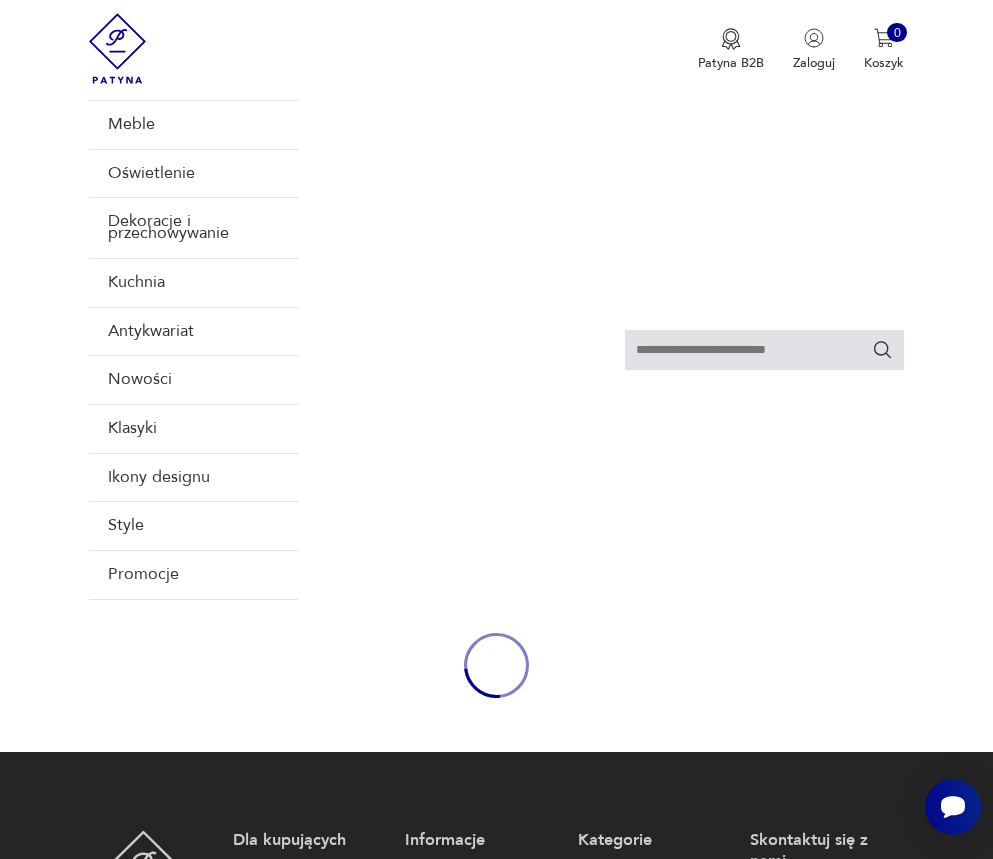 type on "**********" 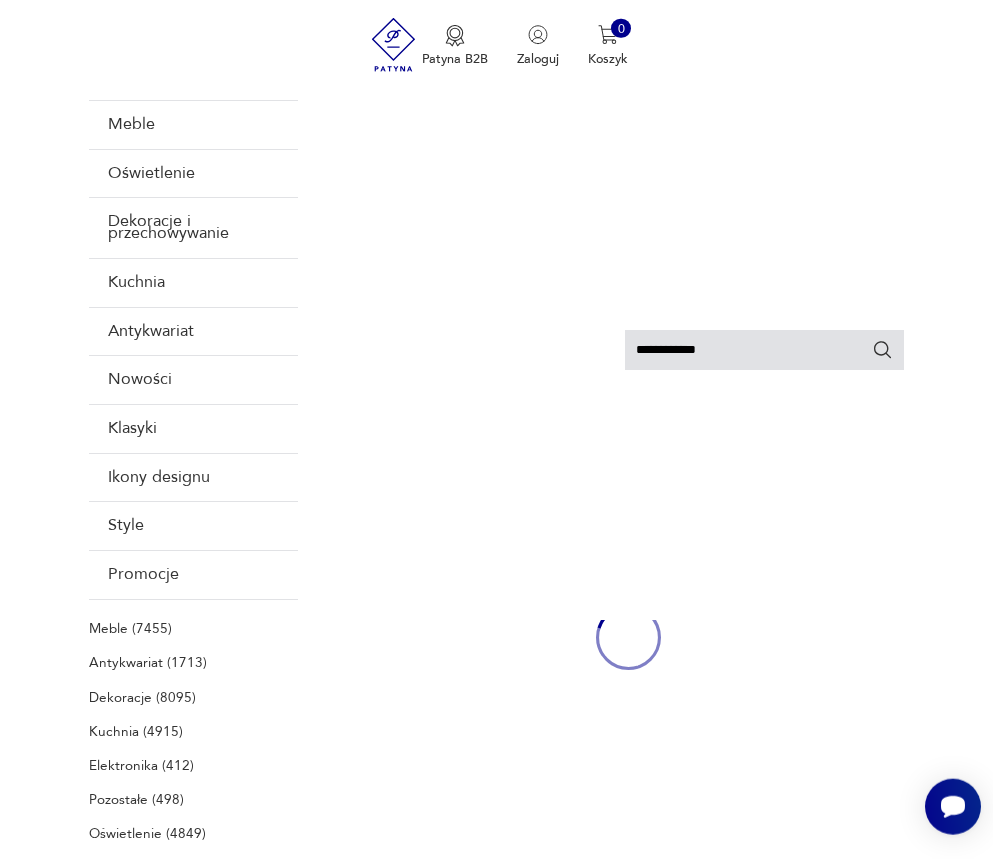 scroll, scrollTop: 219, scrollLeft: 0, axis: vertical 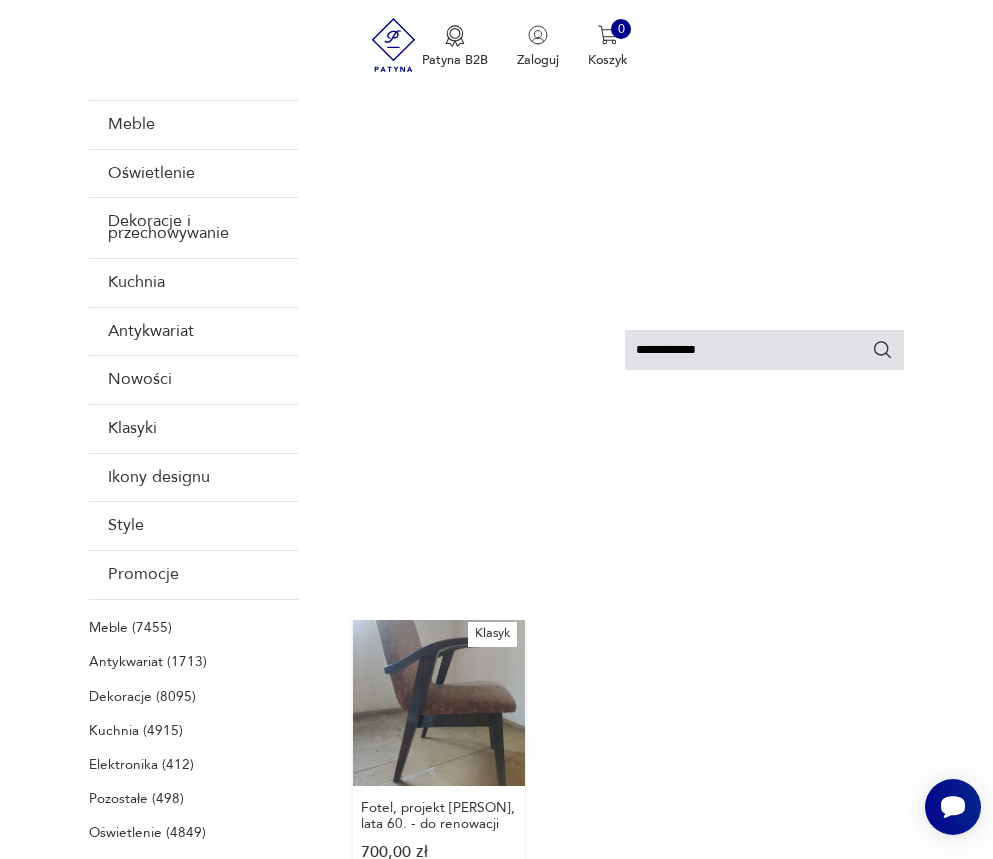 click on "Klasyk Fotel, projekt [PERSON], lata 60. - do renowacji 700,00 zł" at bounding box center (439, 754) 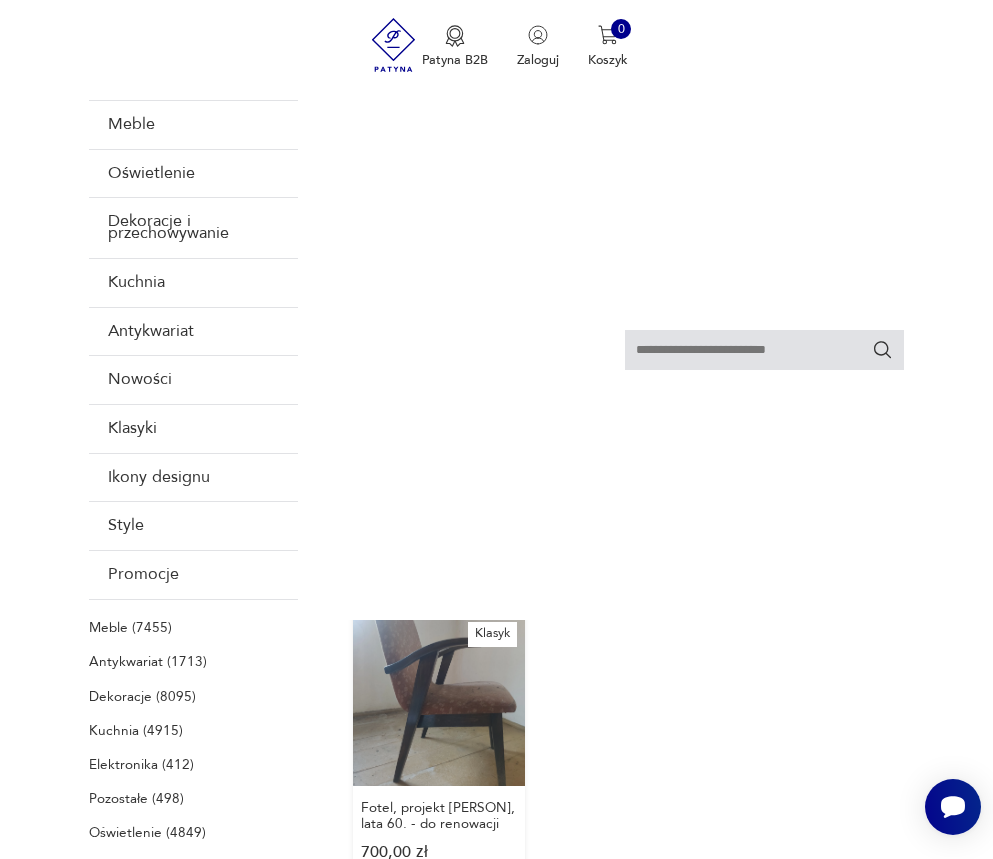 scroll, scrollTop: 108, scrollLeft: 0, axis: vertical 